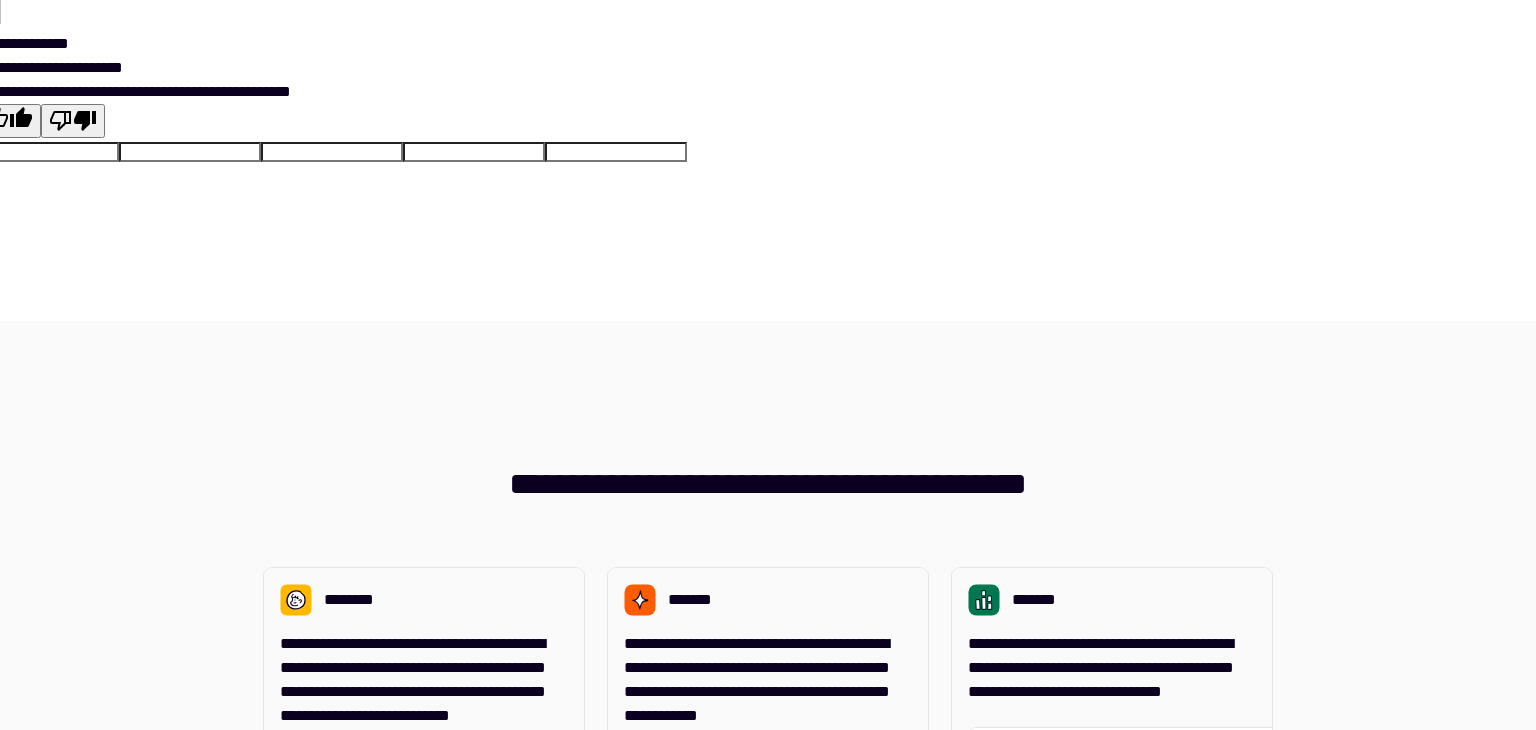 scroll, scrollTop: 0, scrollLeft: 0, axis: both 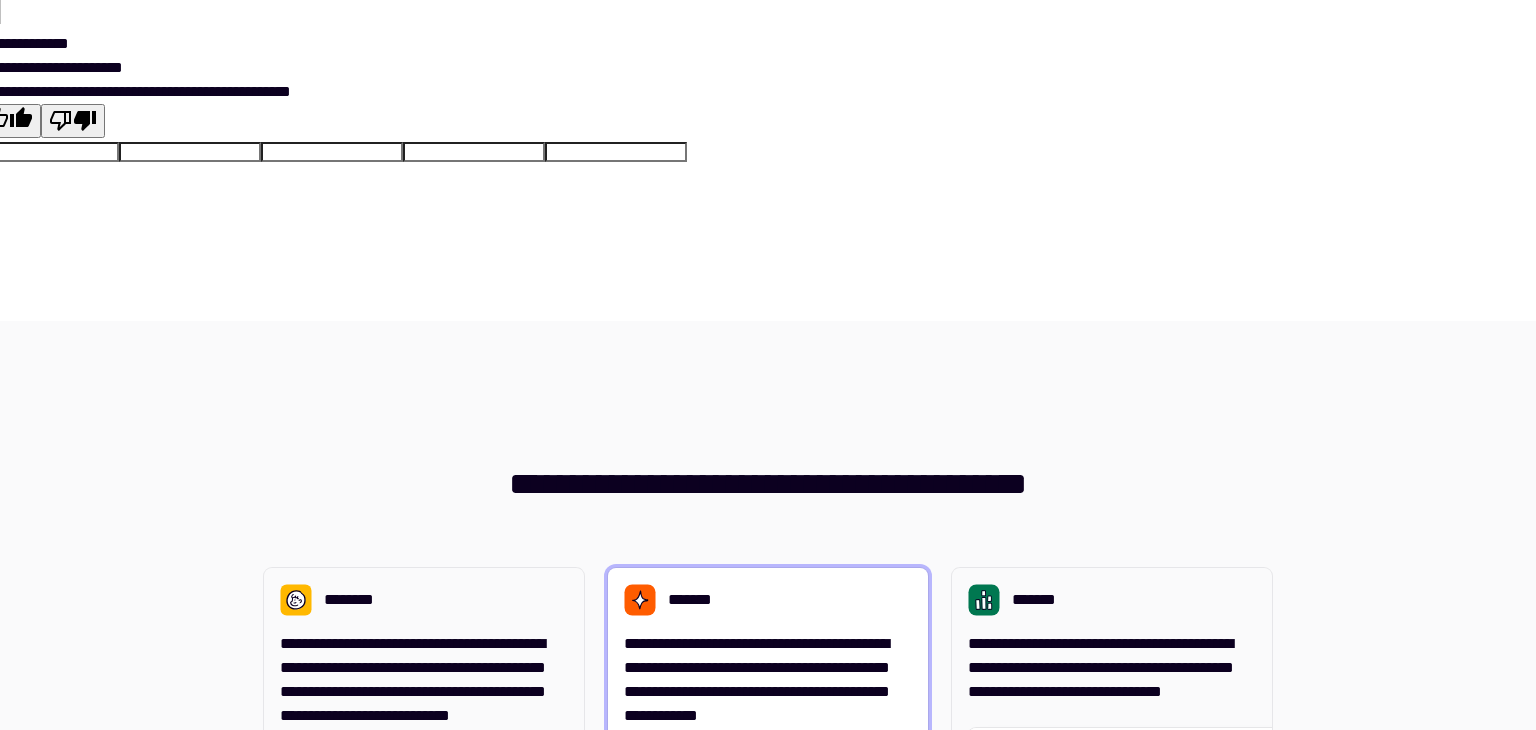 click on "**********" at bounding box center (768, 680) 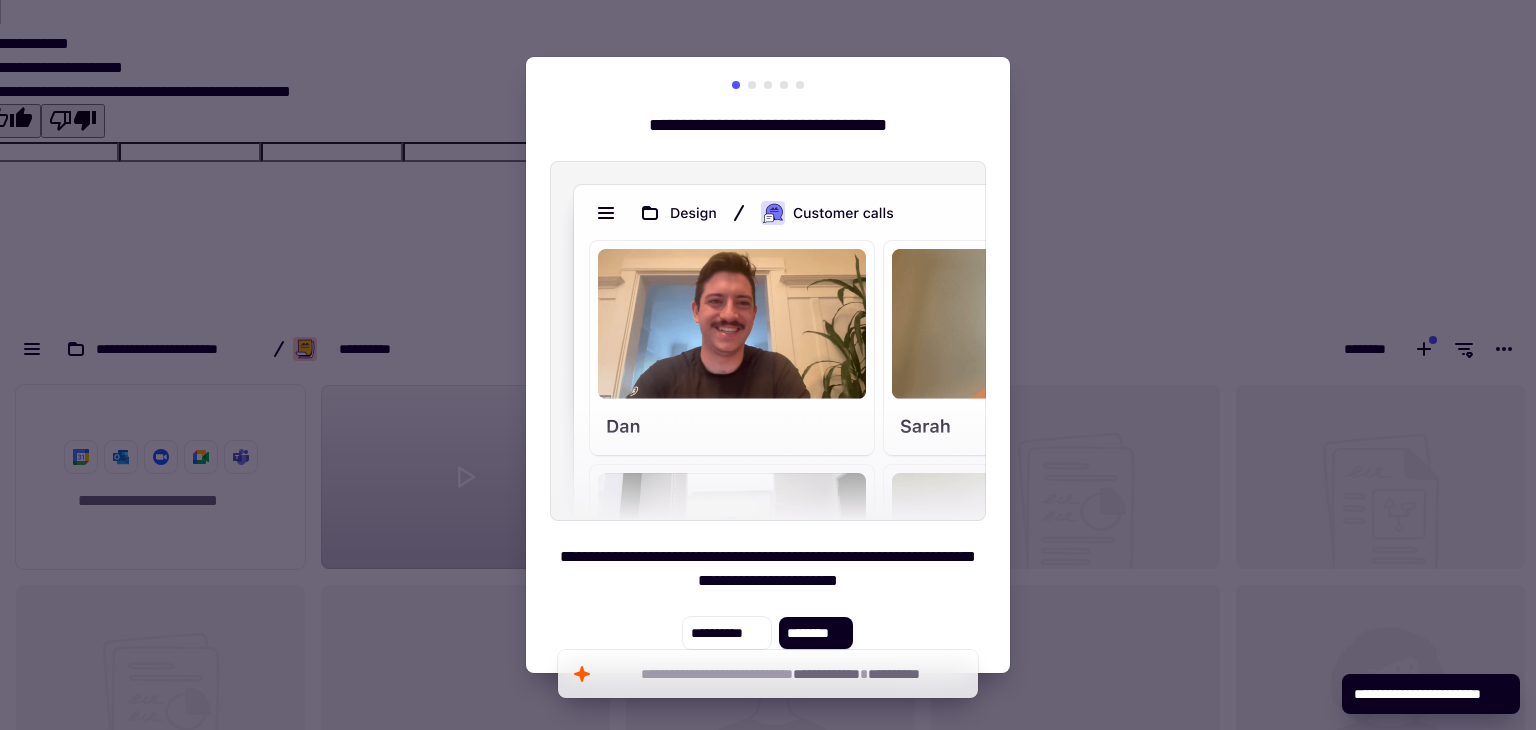 scroll, scrollTop: 16, scrollLeft: 16, axis: both 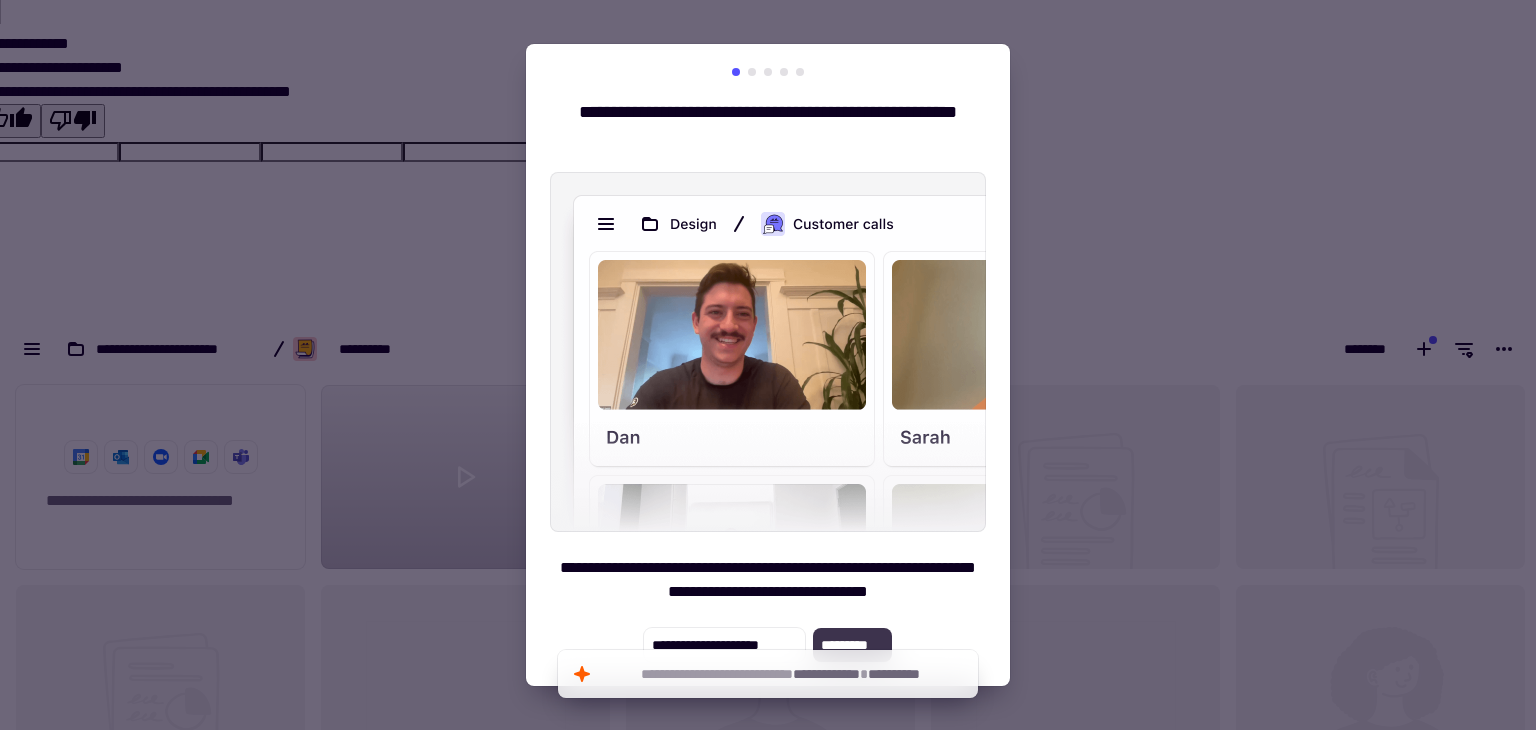 click on "*********" 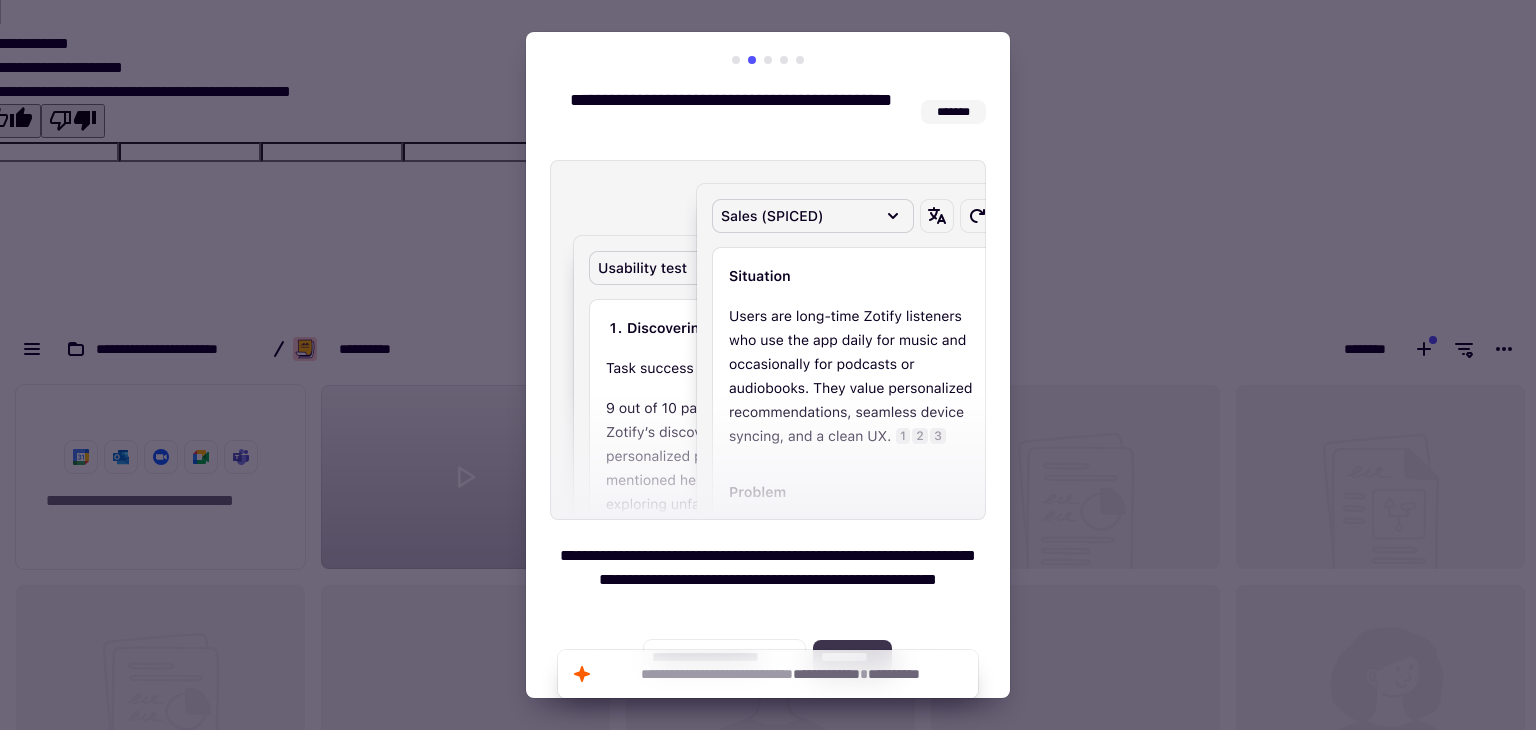 click on "*********" 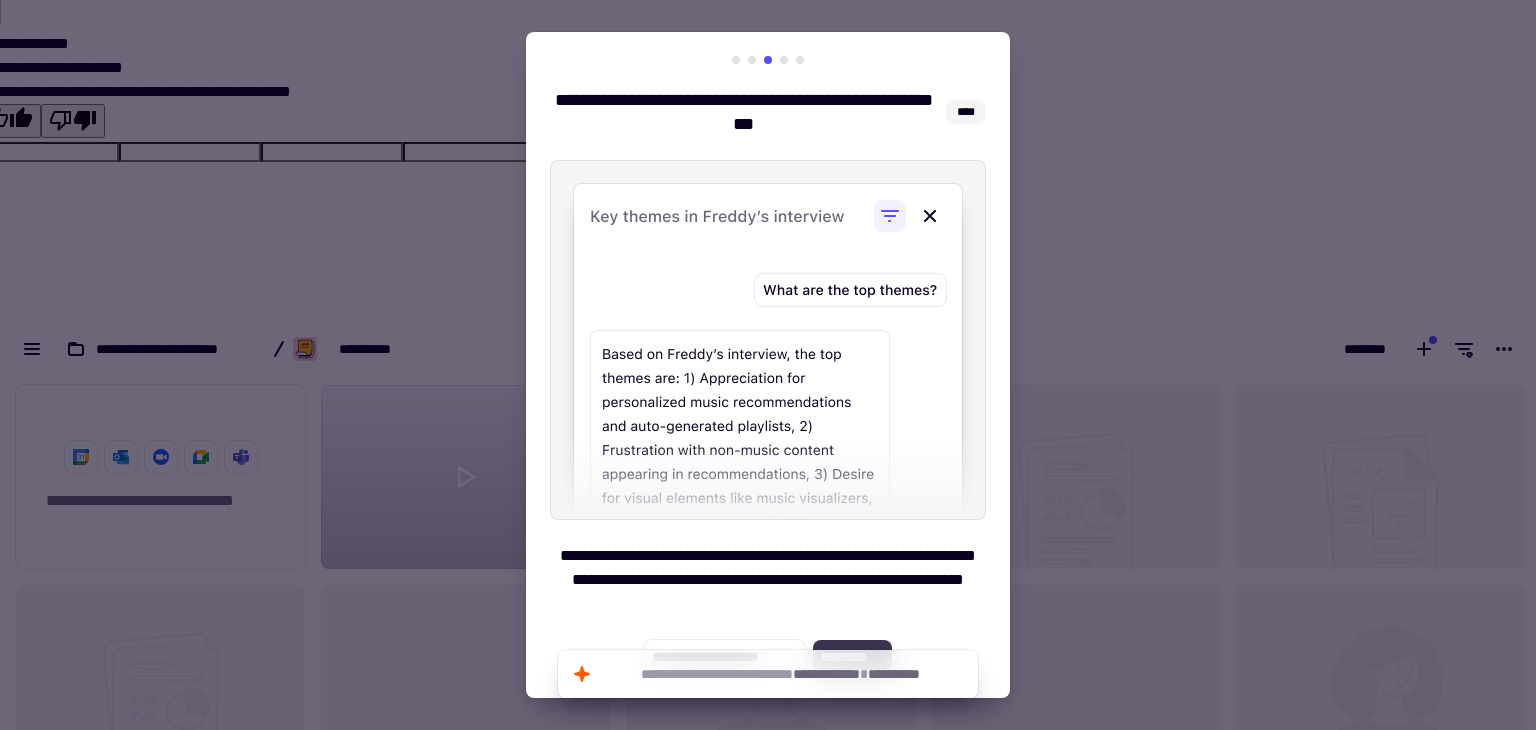 click on "**********" at bounding box center [768, 365] 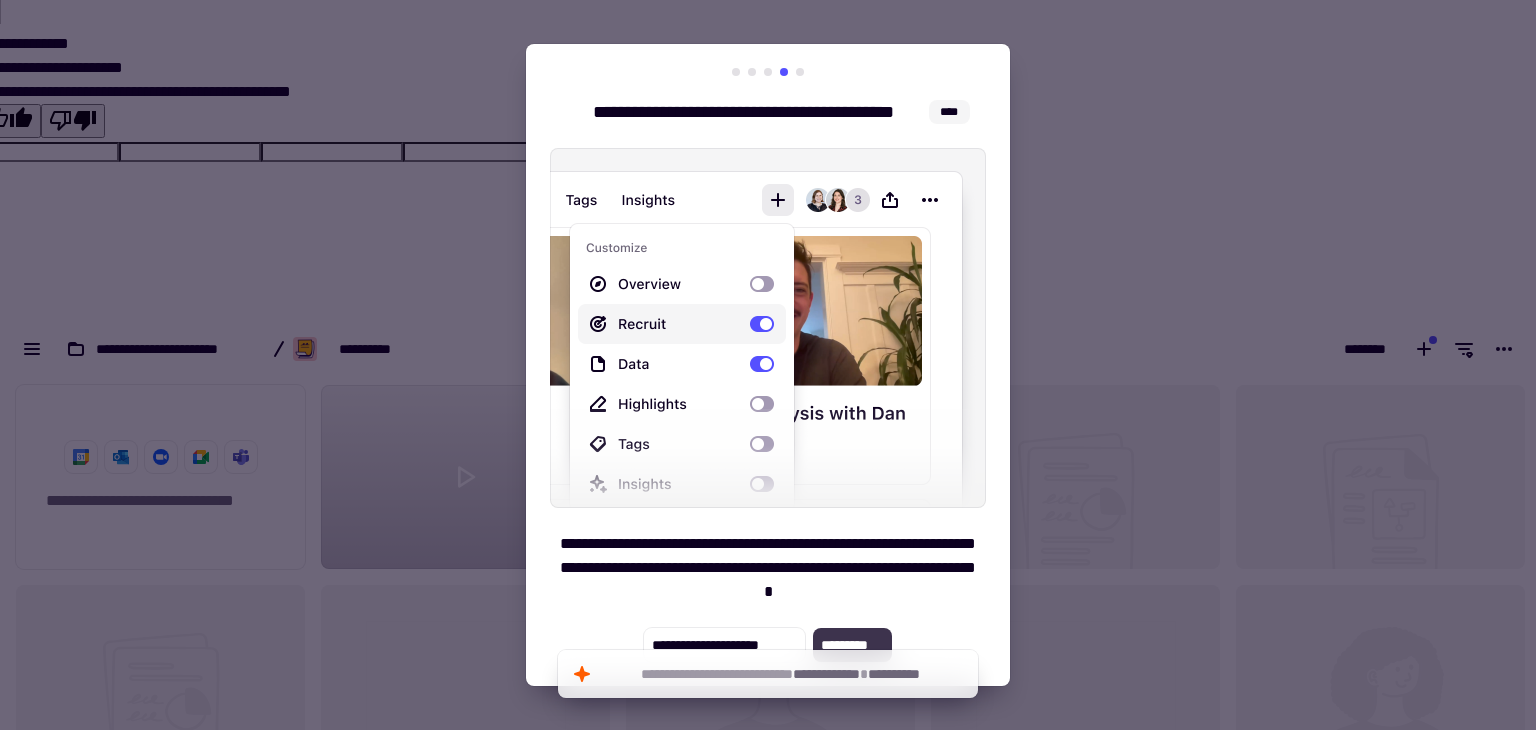 click on "*********" 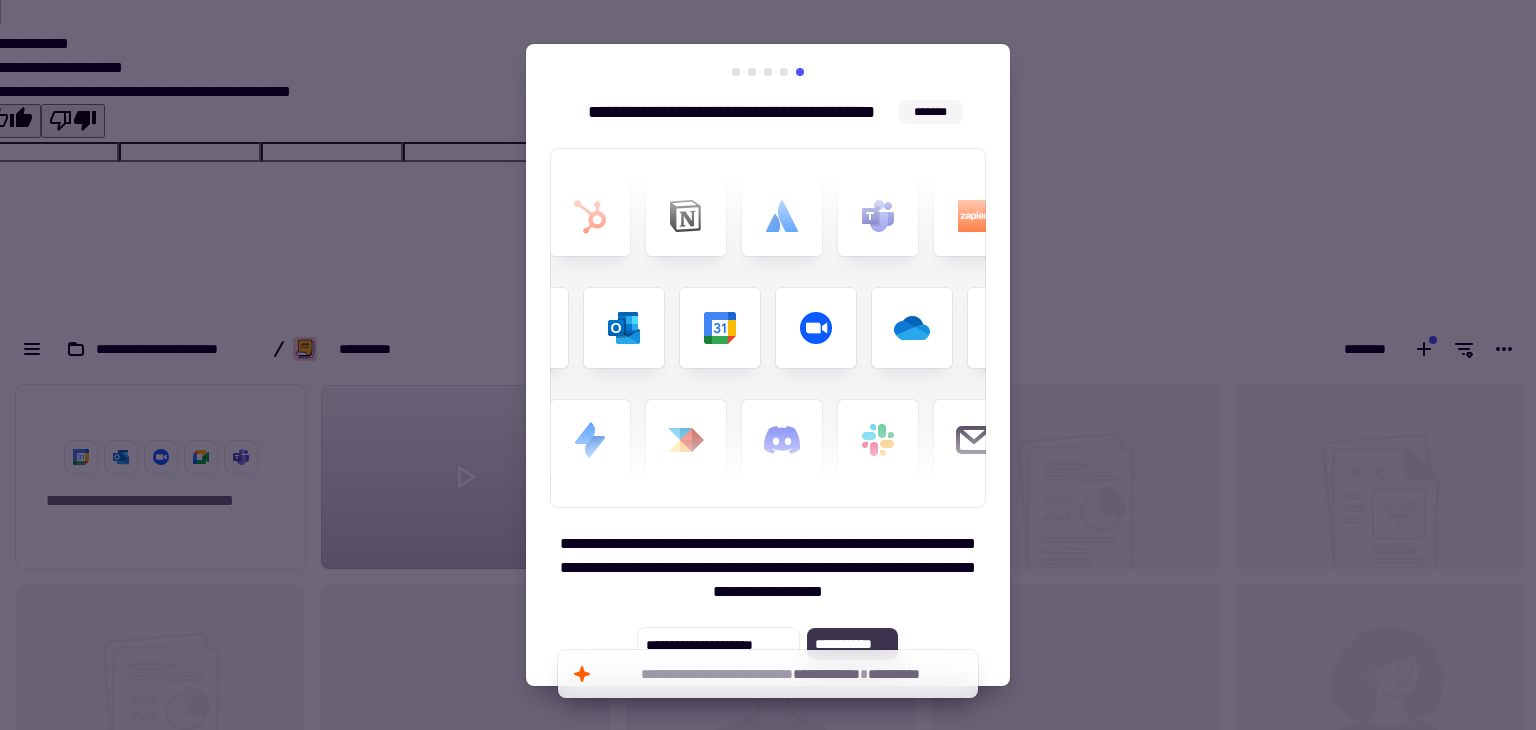 click on "**********" 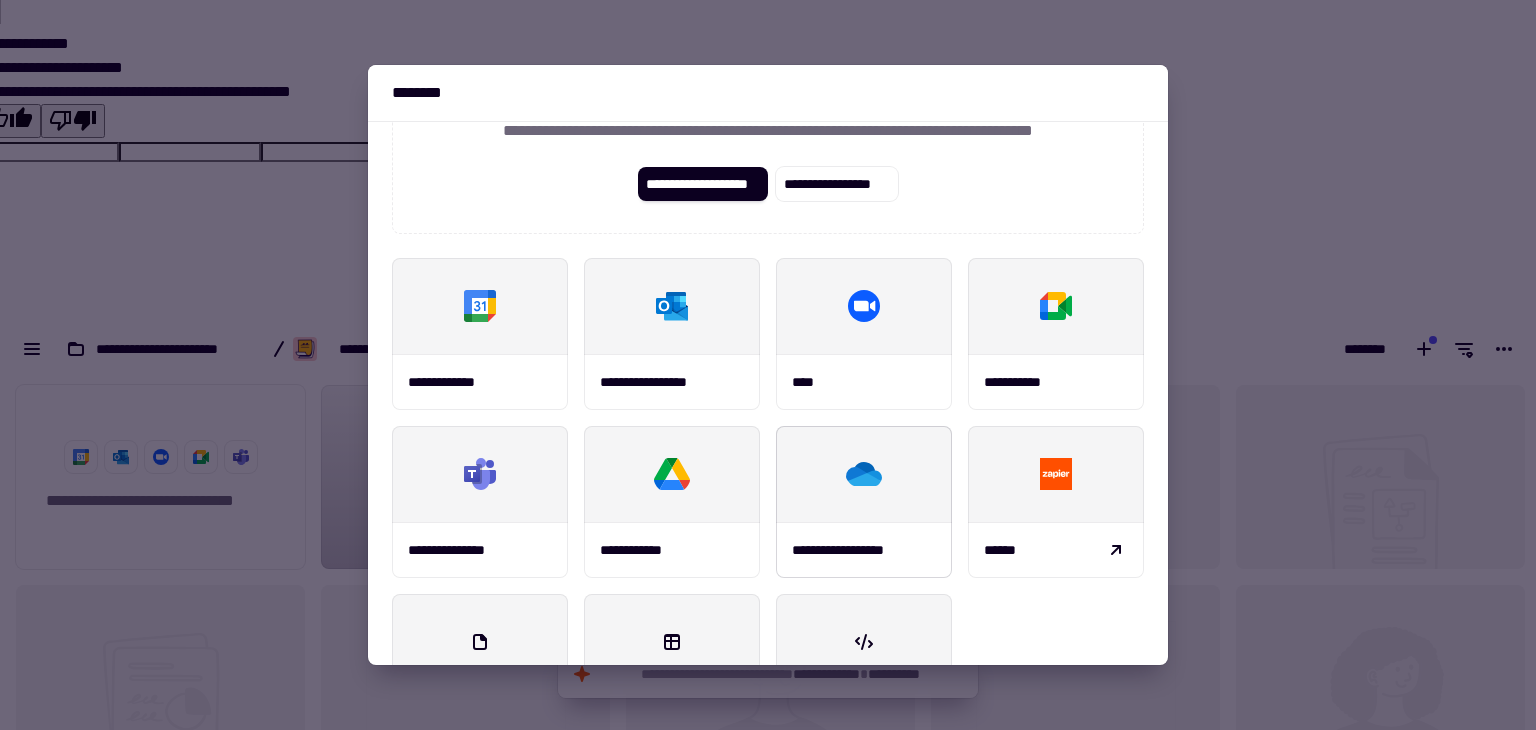 scroll, scrollTop: 0, scrollLeft: 0, axis: both 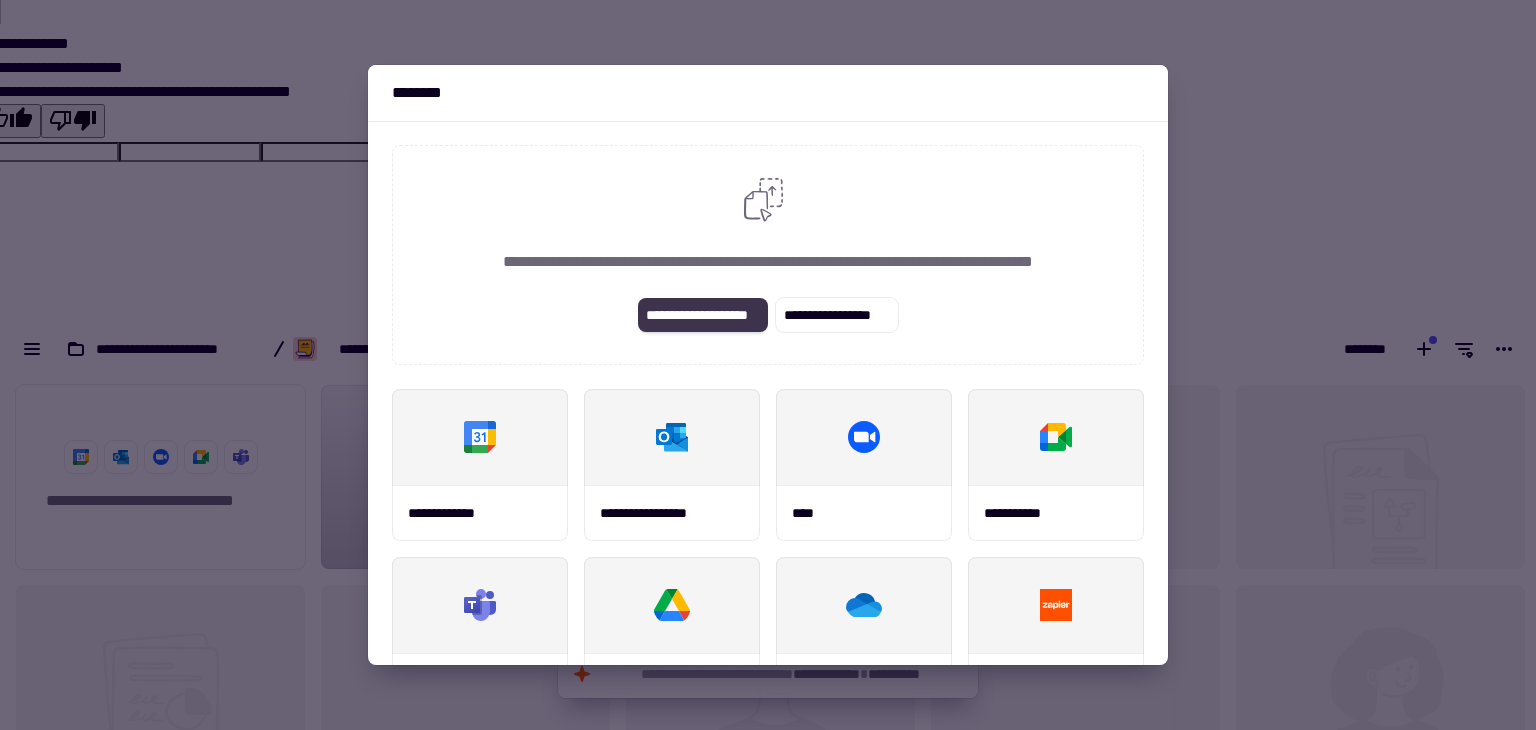 click on "**********" 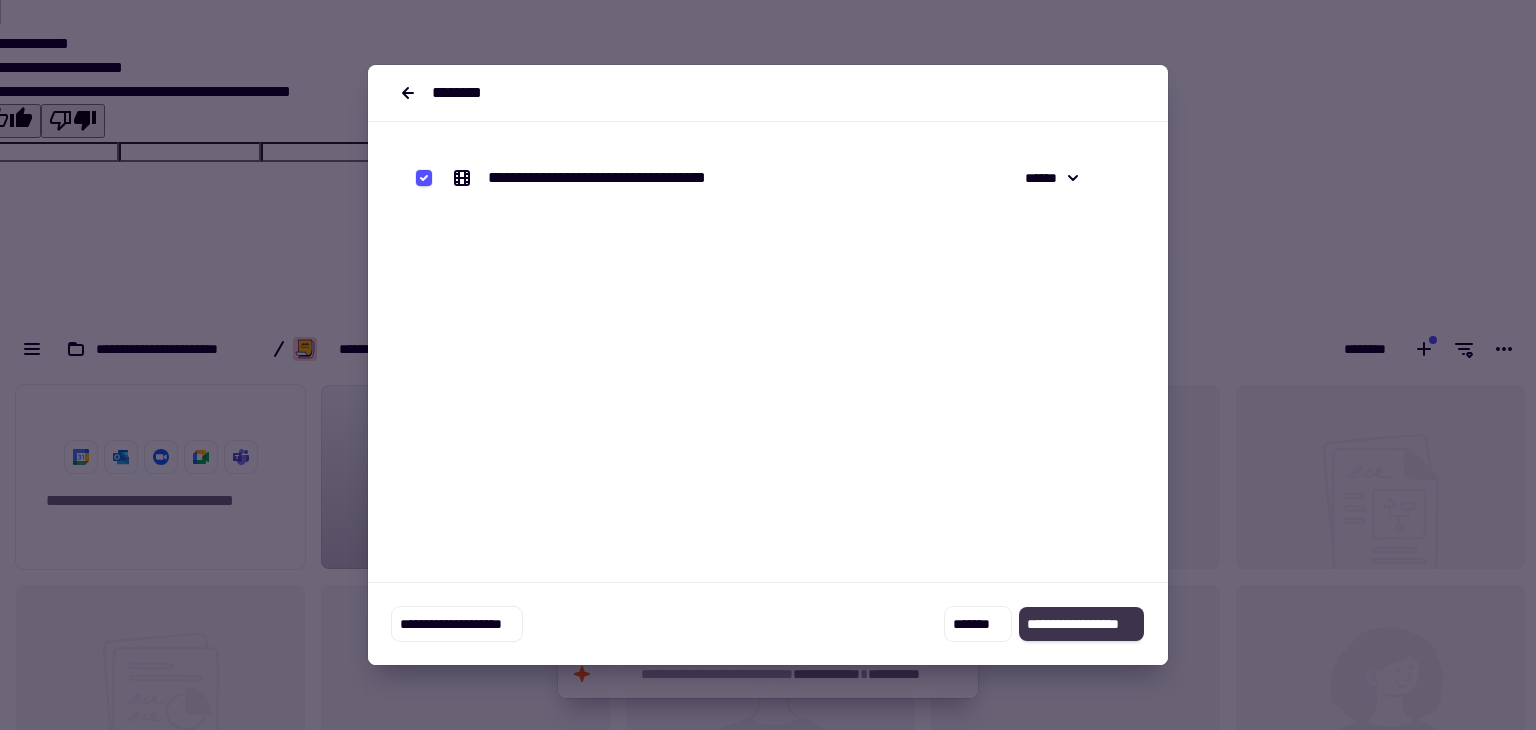 click on "**********" 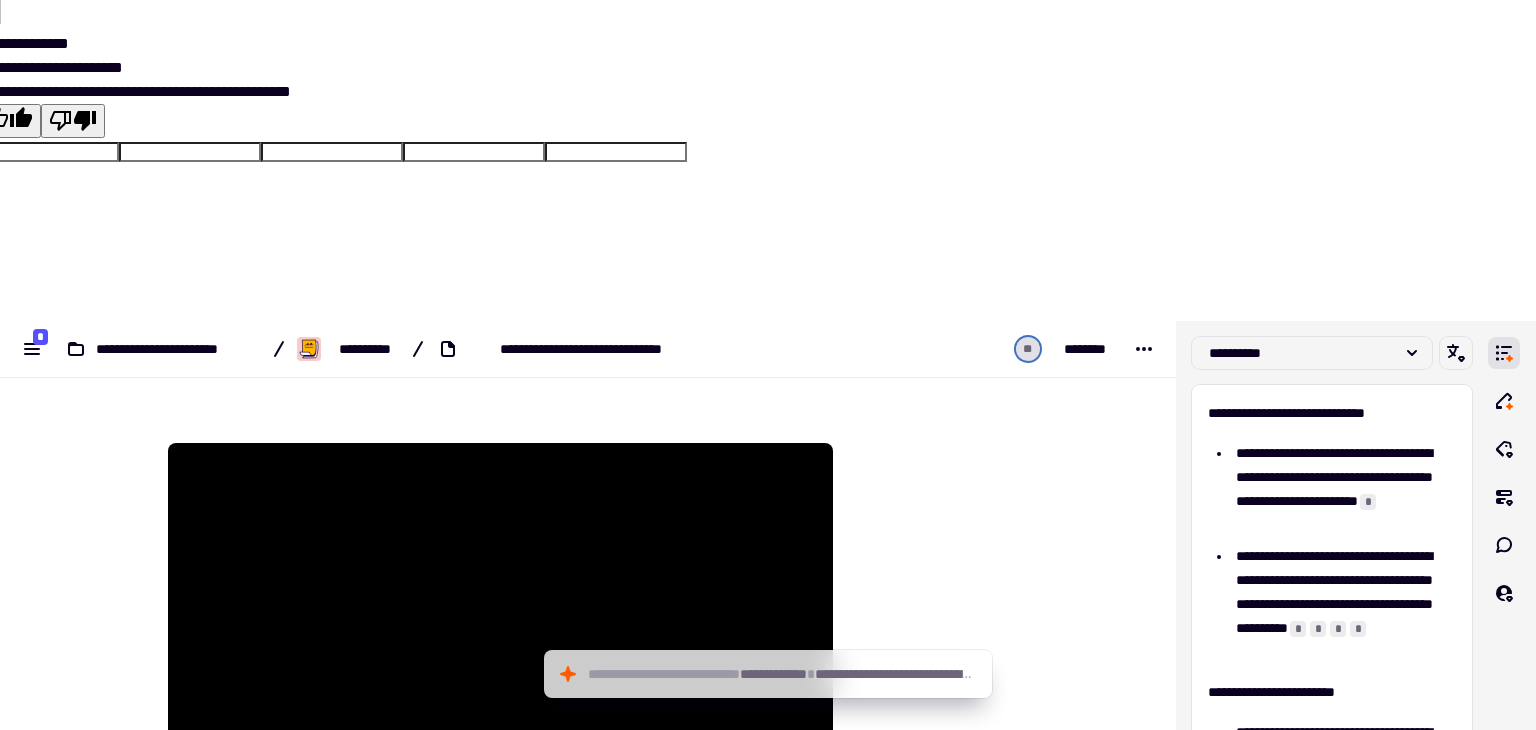 scroll, scrollTop: 400, scrollLeft: 0, axis: vertical 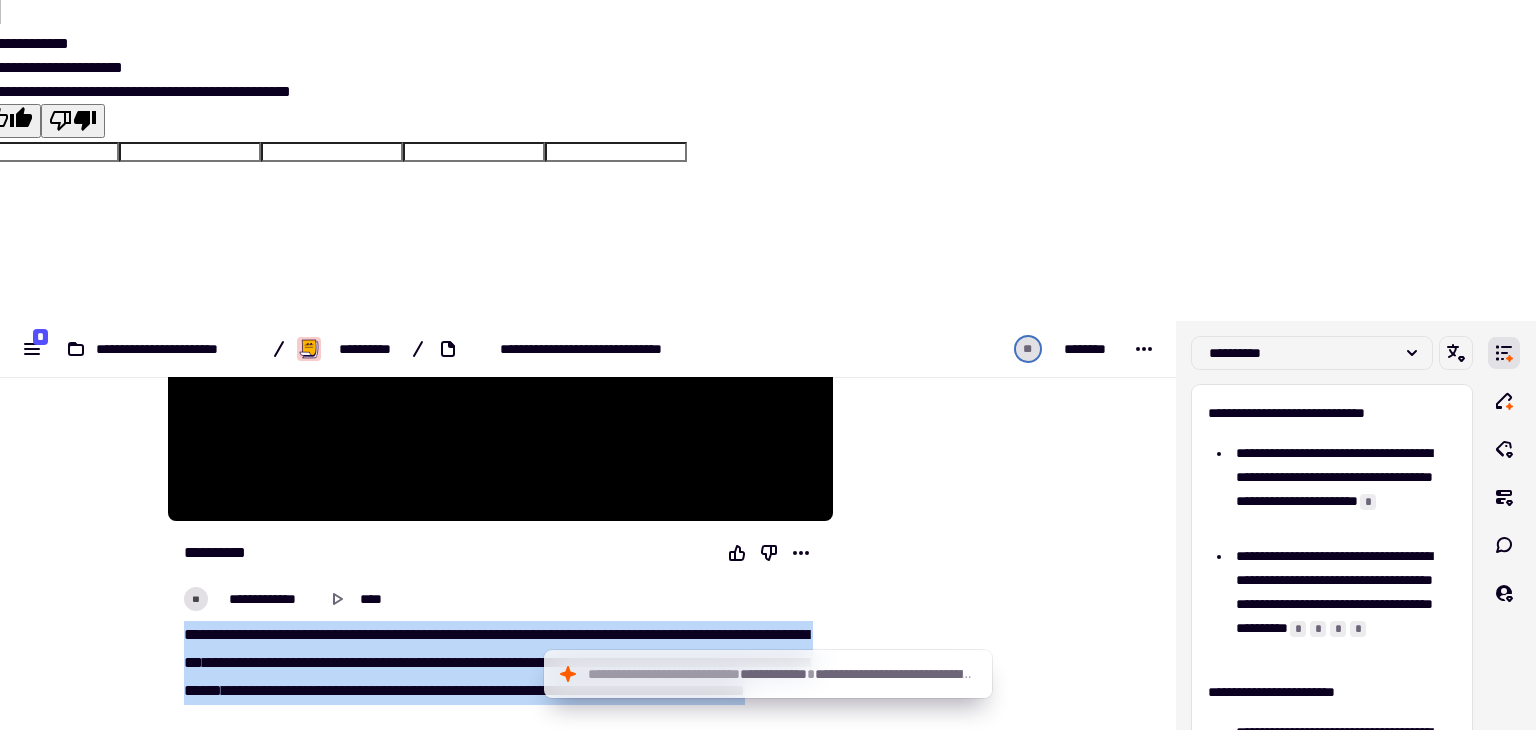 drag, startPoint x: 176, startPoint y: 312, endPoint x: 389, endPoint y: 395, distance: 228.60008 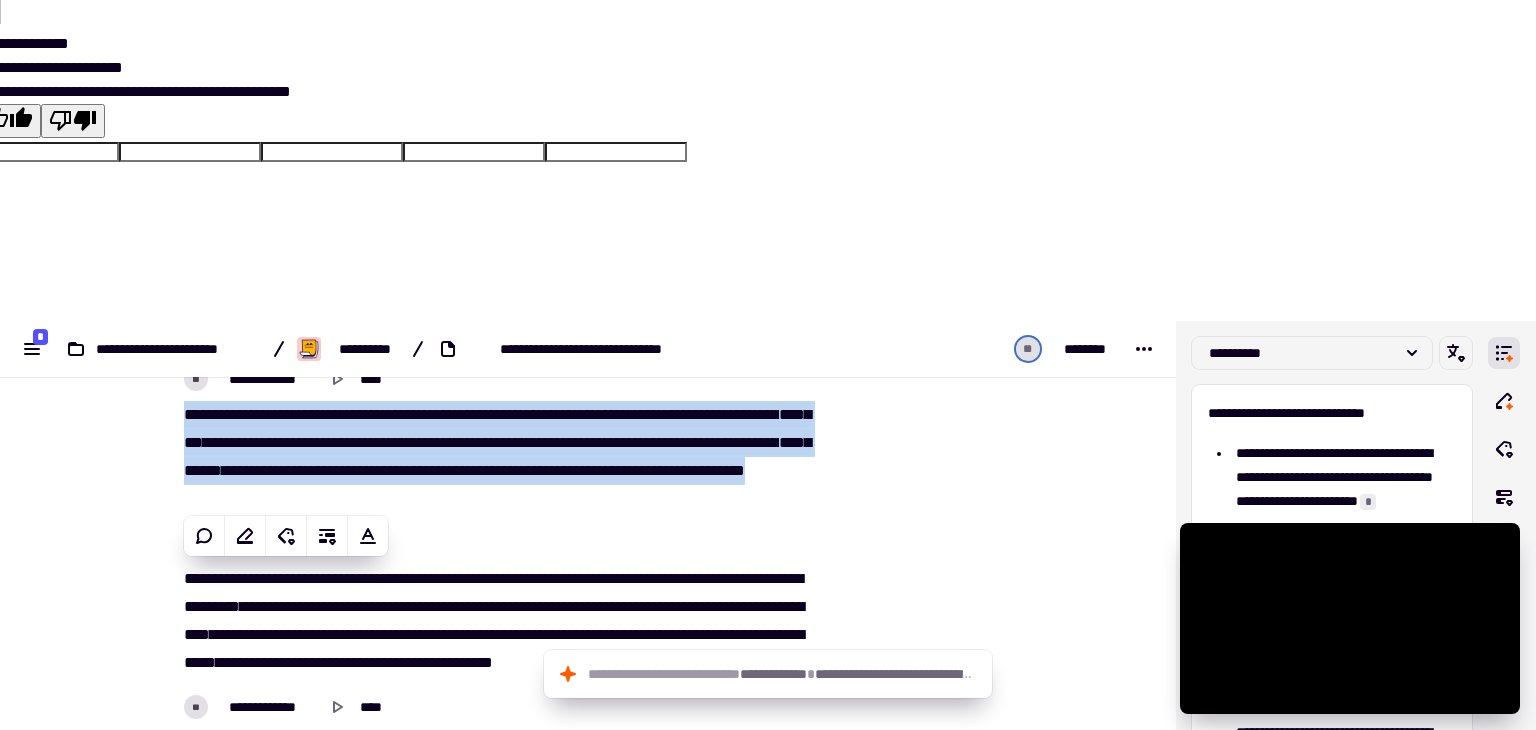 scroll, scrollTop: 700, scrollLeft: 0, axis: vertical 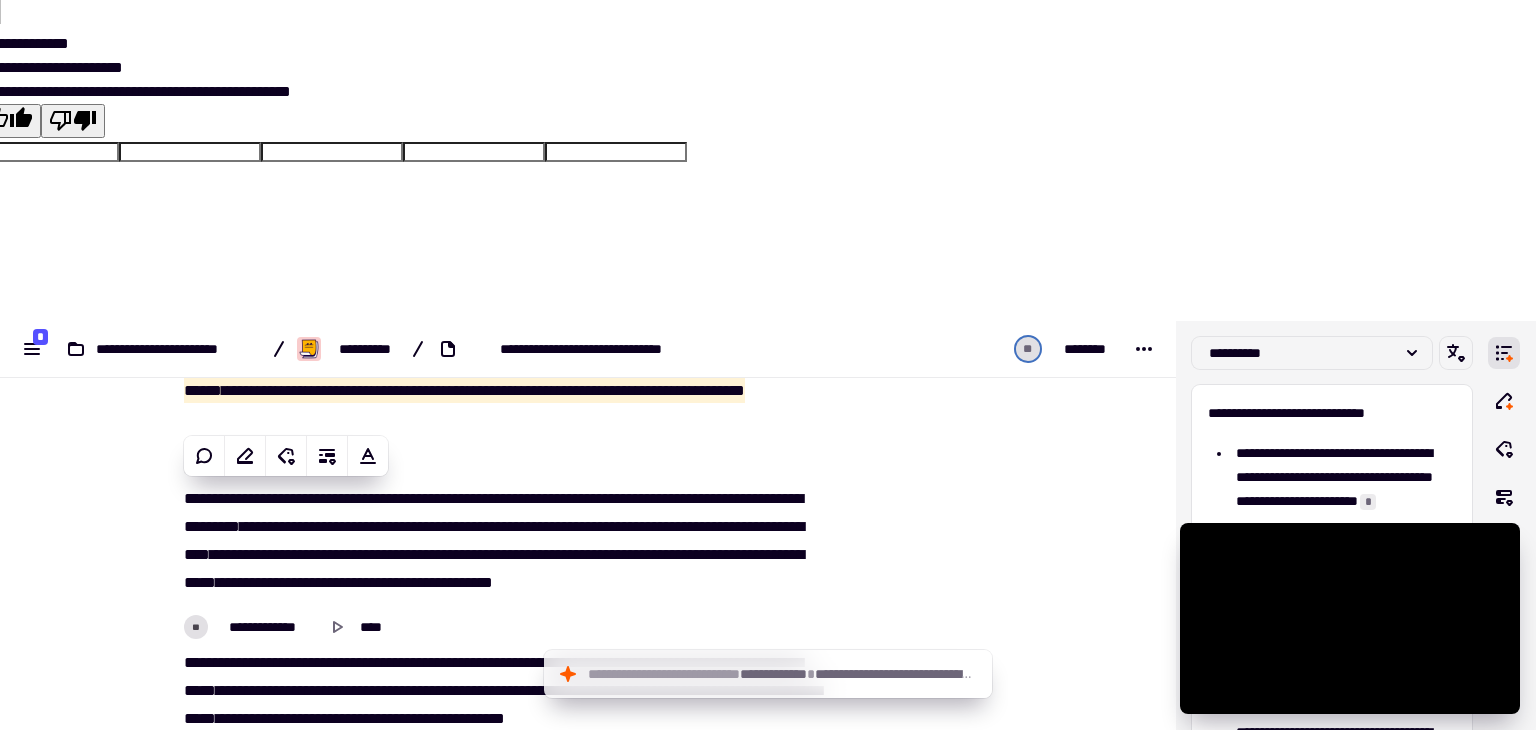 click on "**********" at bounding box center [500, 543] 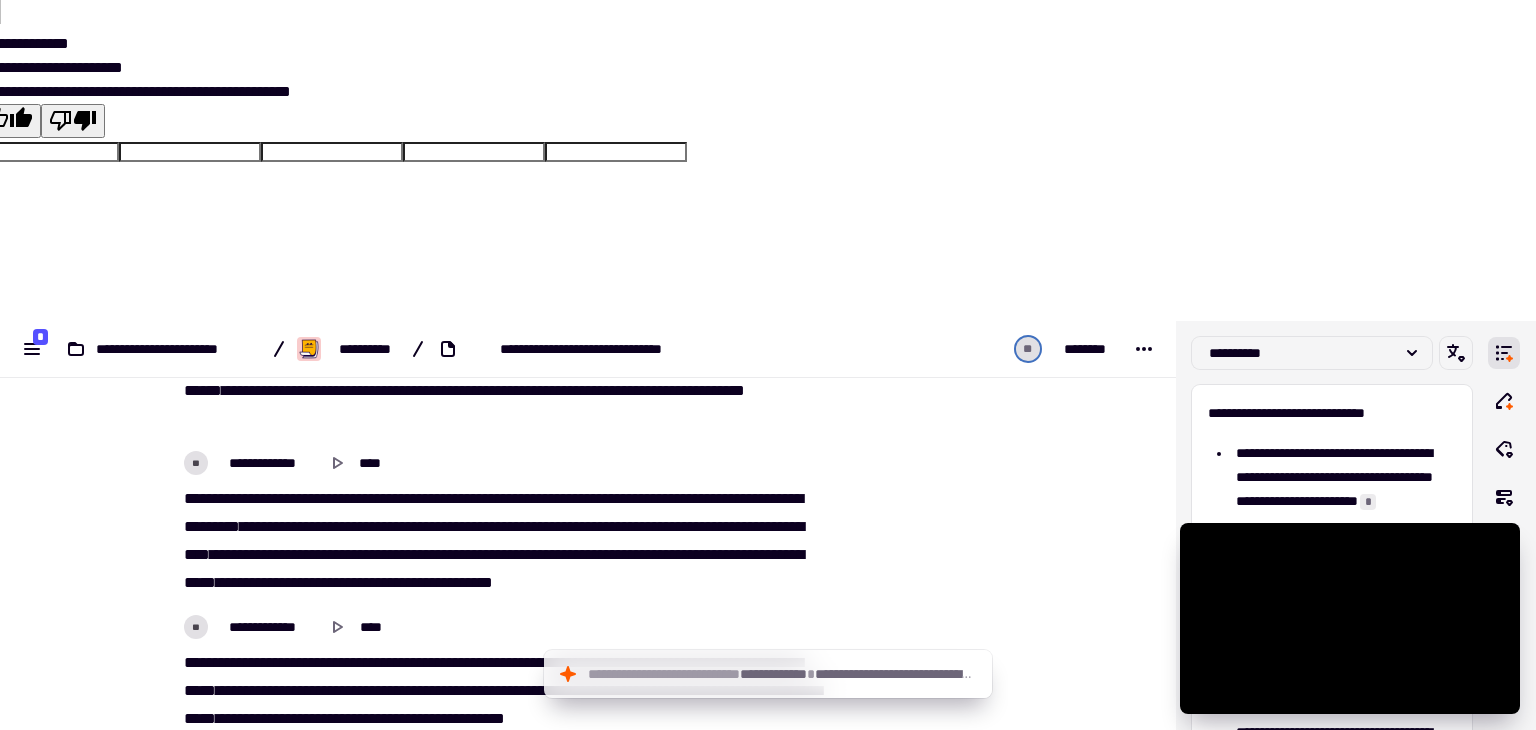 type on "****" 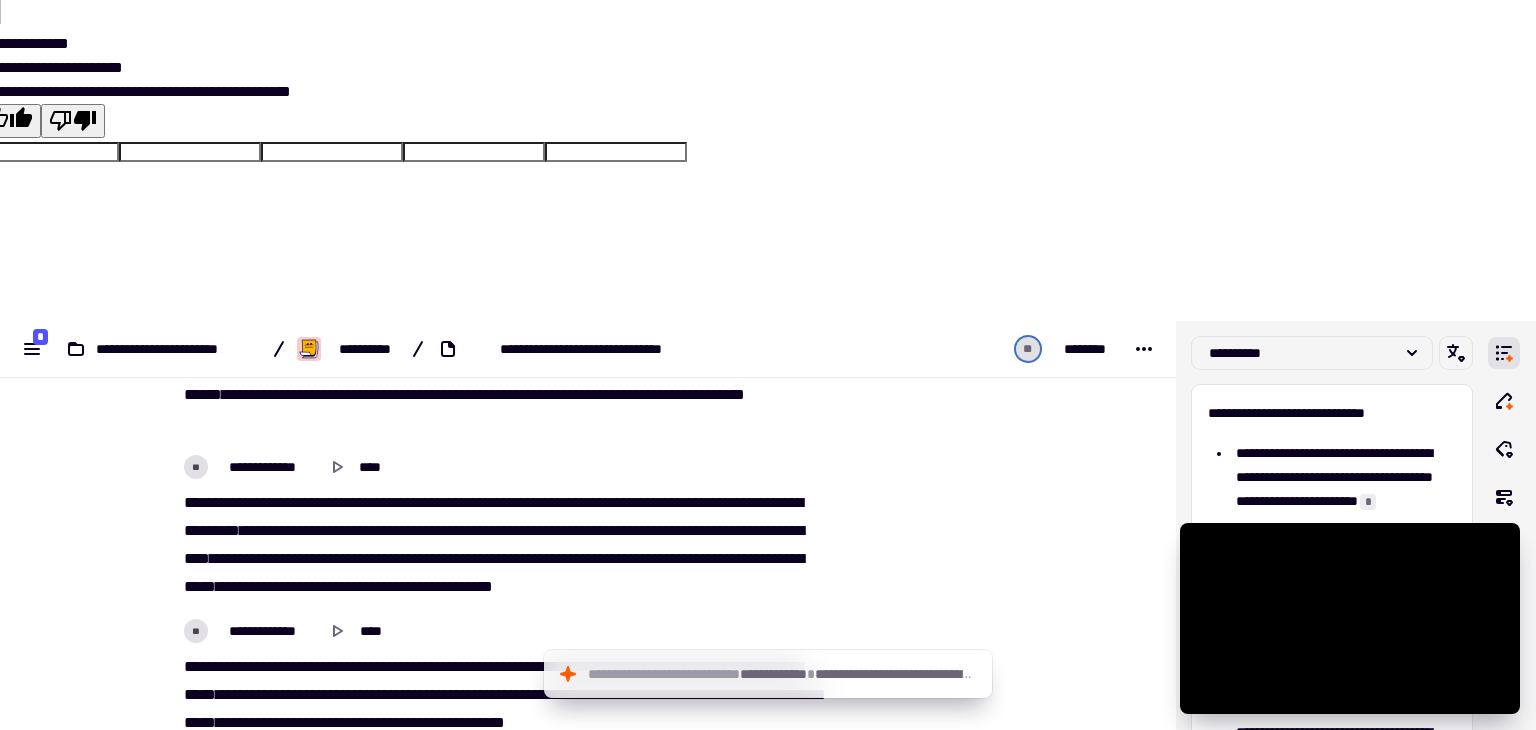 scroll, scrollTop: 700, scrollLeft: 0, axis: vertical 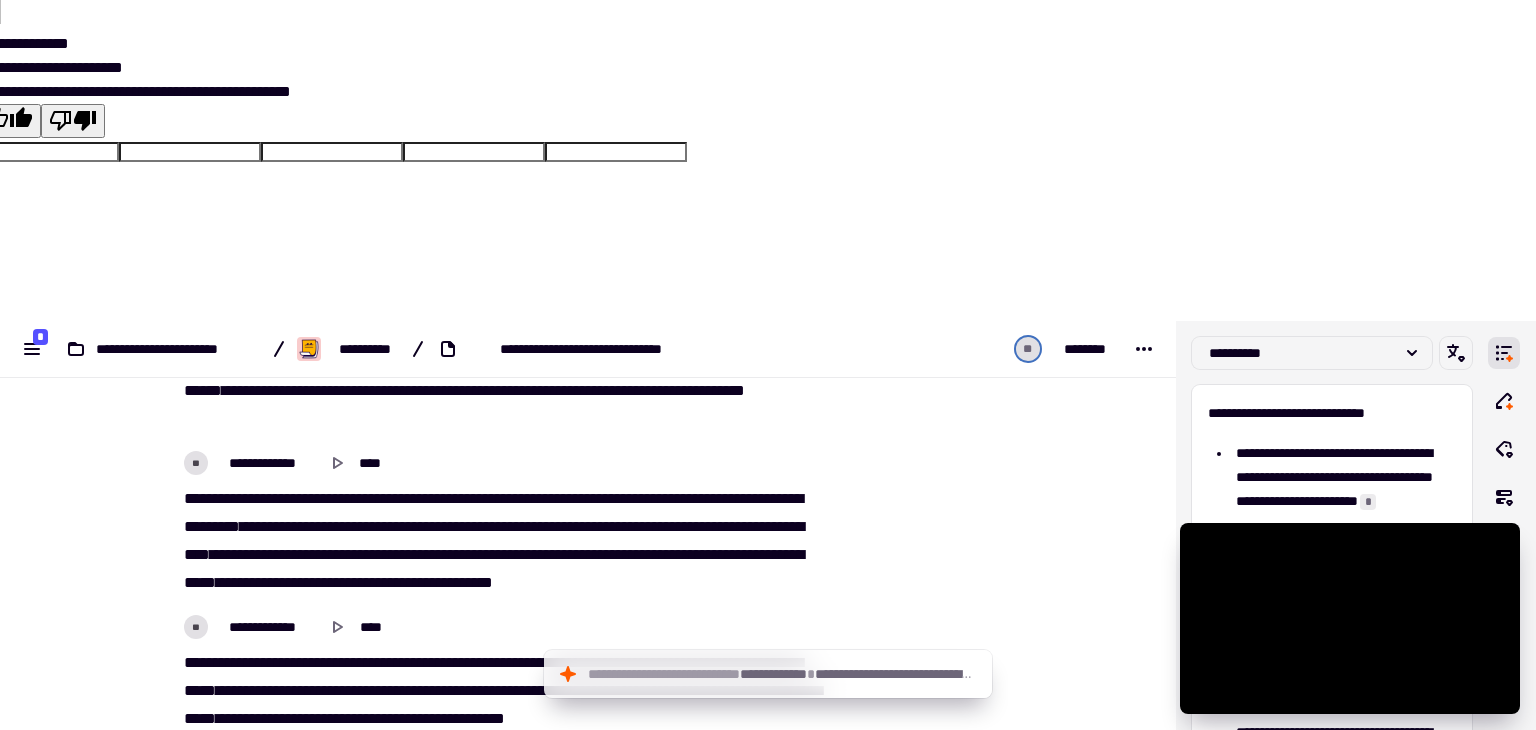click 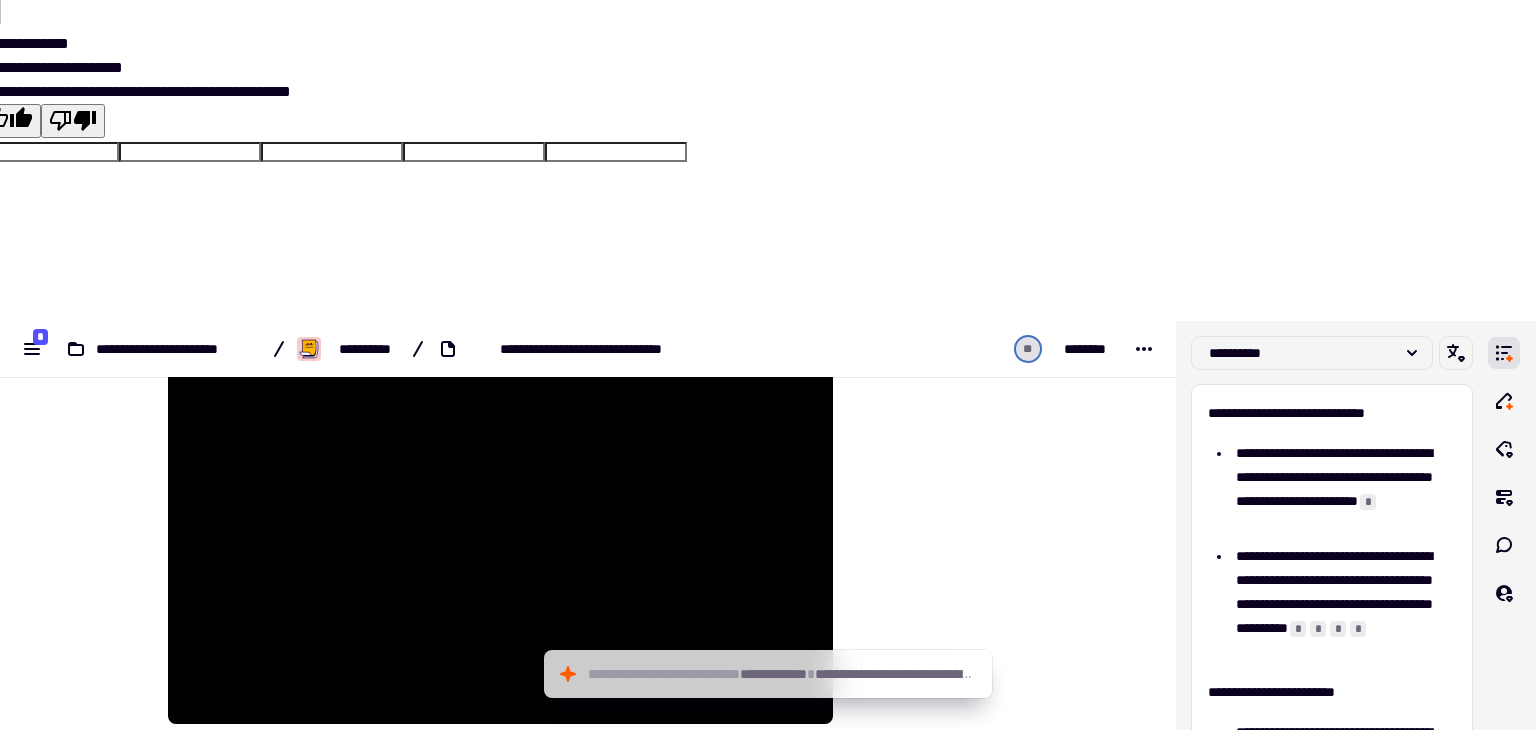 scroll, scrollTop: 100, scrollLeft: 0, axis: vertical 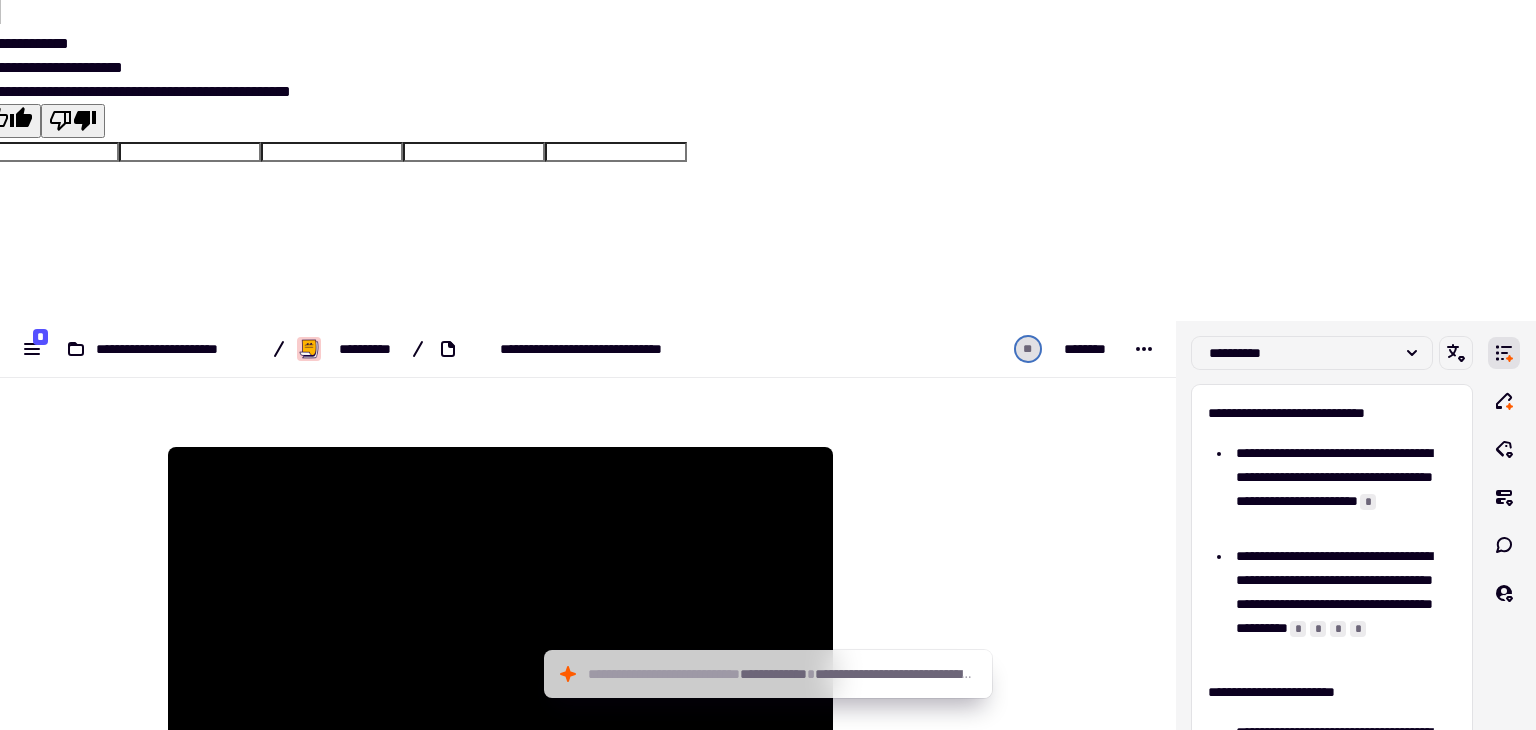 click 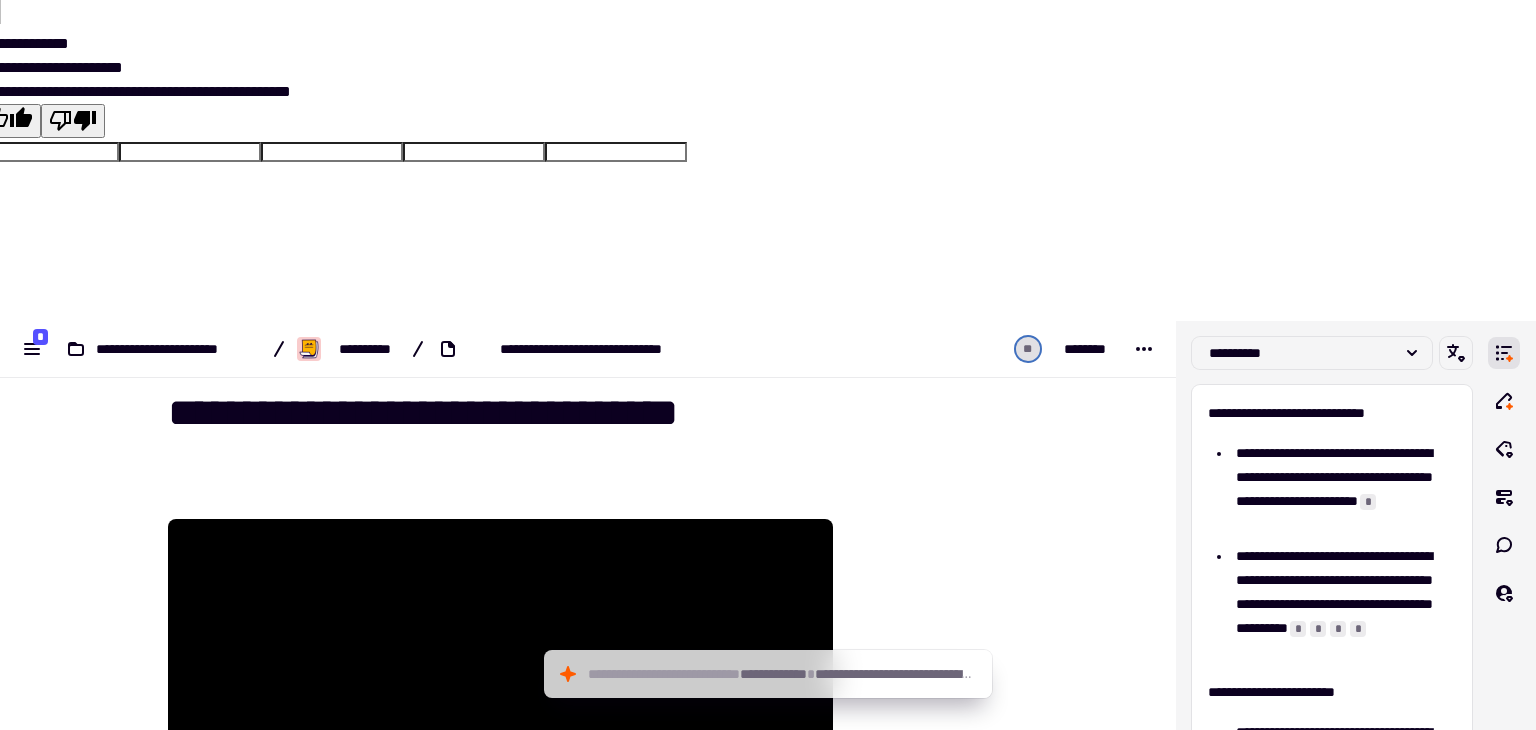 scroll, scrollTop: 0, scrollLeft: 0, axis: both 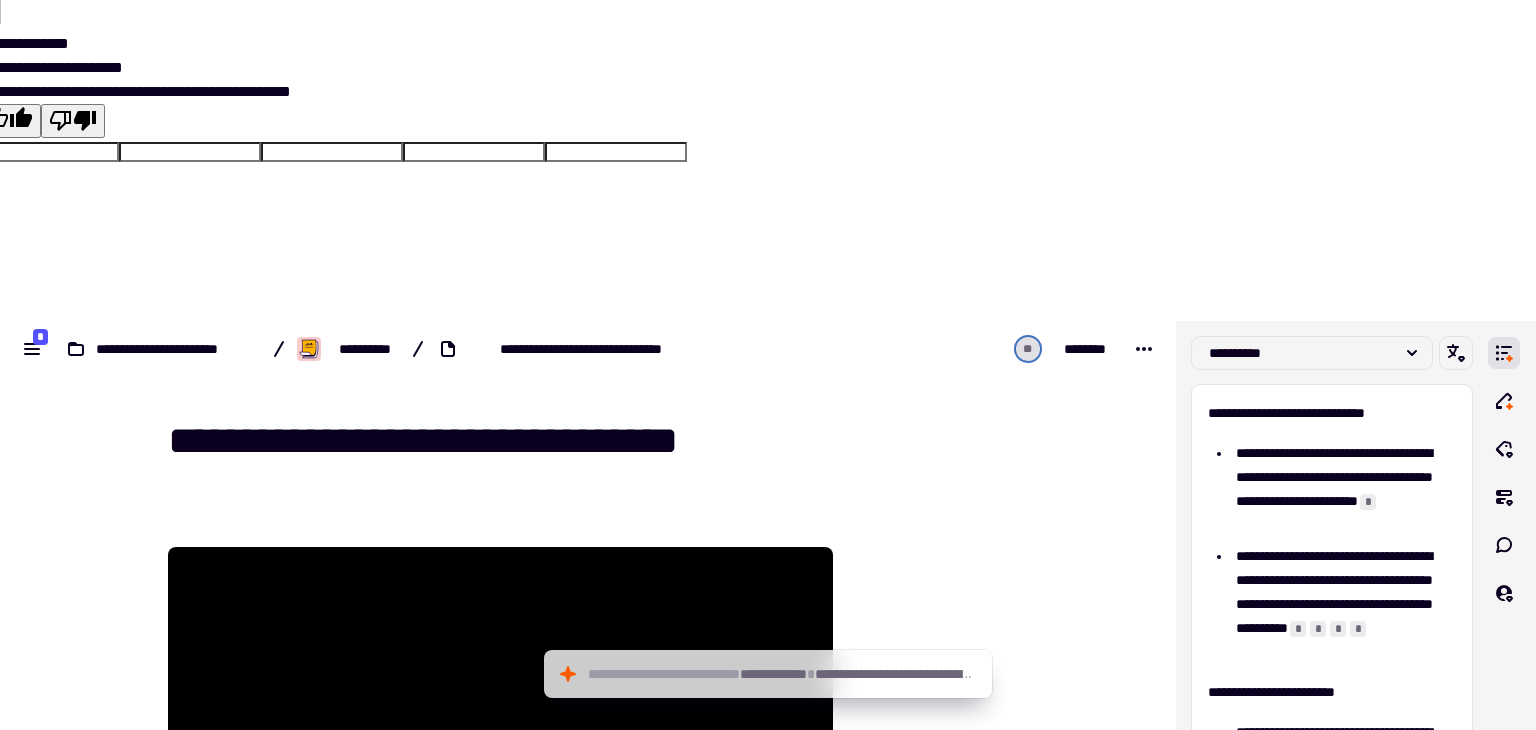 click at bounding box center [500, 734] 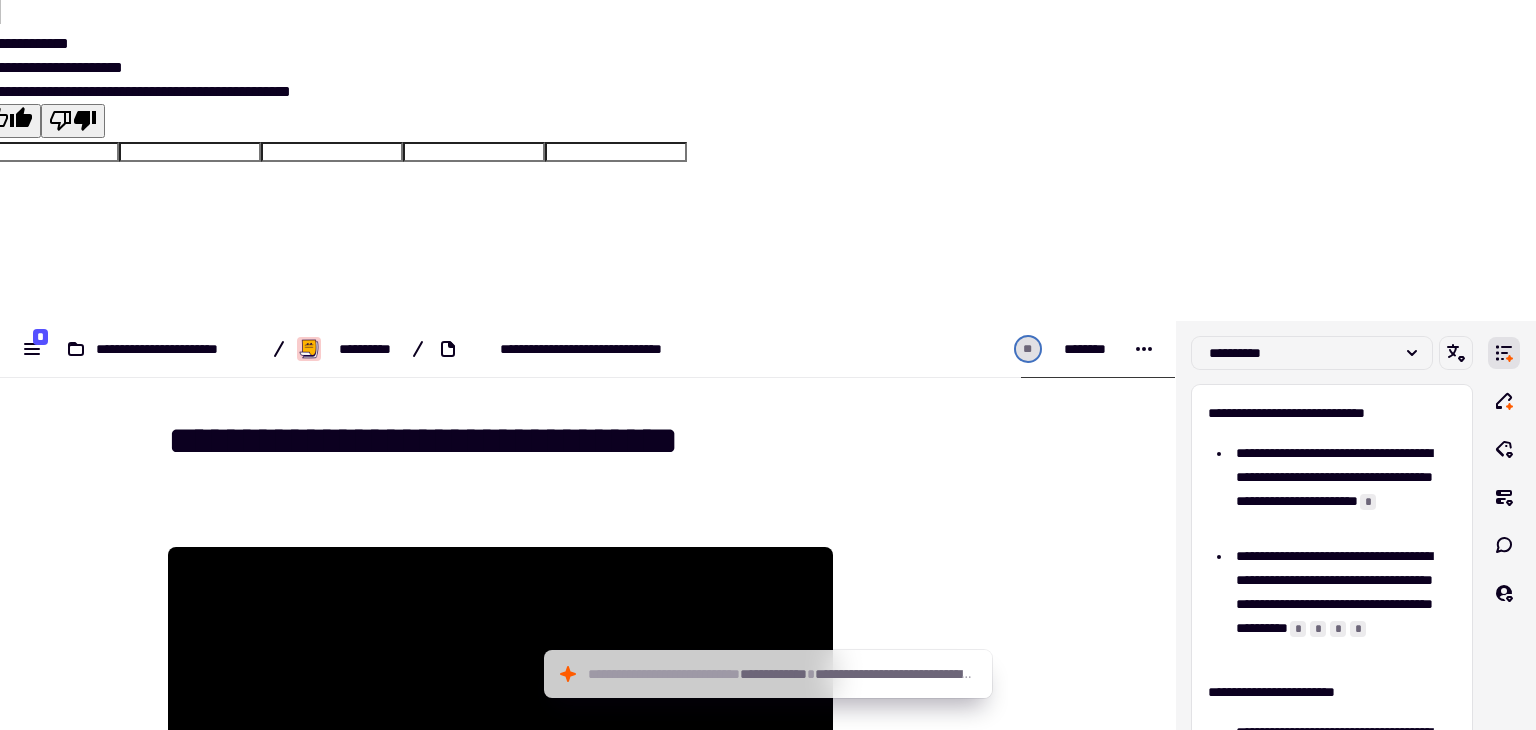 click at bounding box center [500, 734] 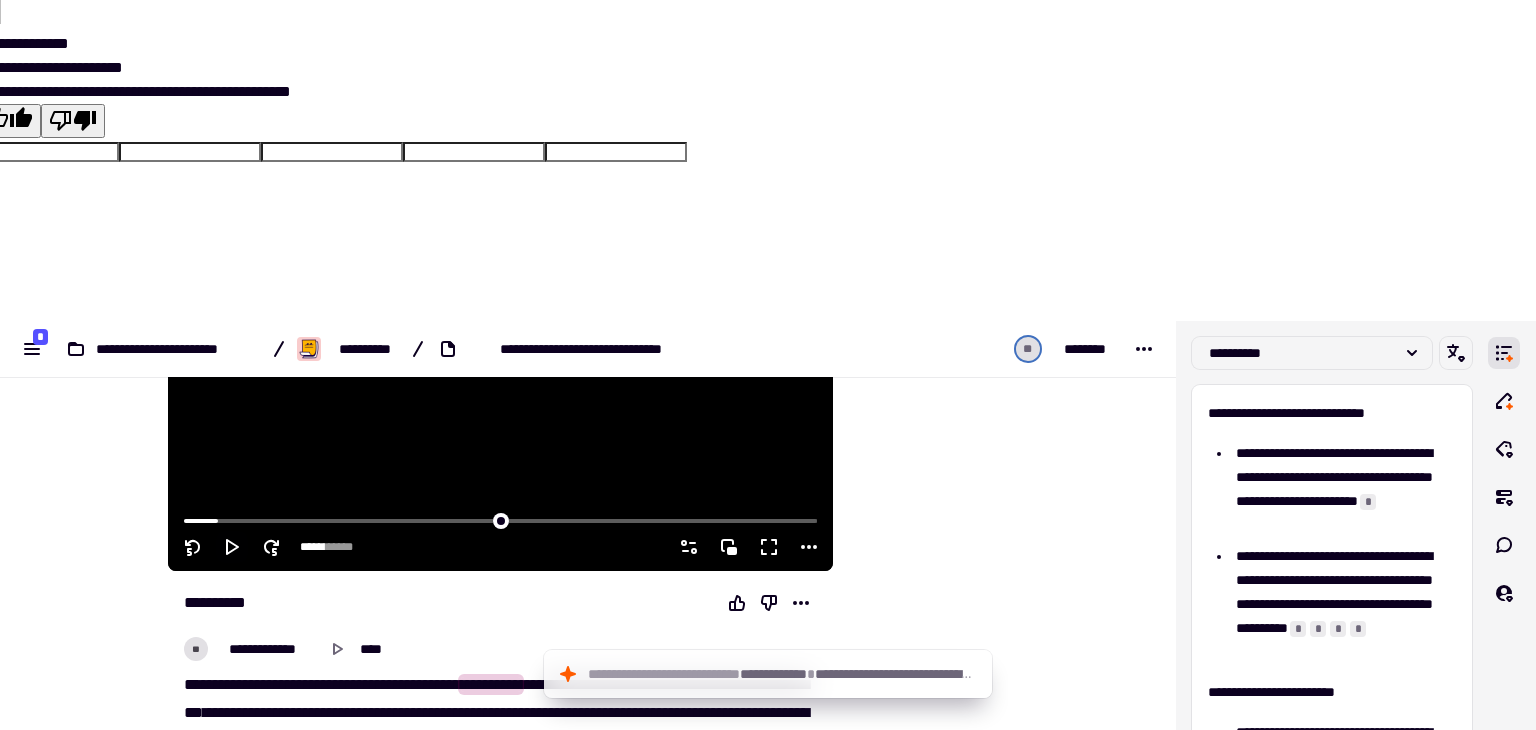 scroll, scrollTop: 400, scrollLeft: 0, axis: vertical 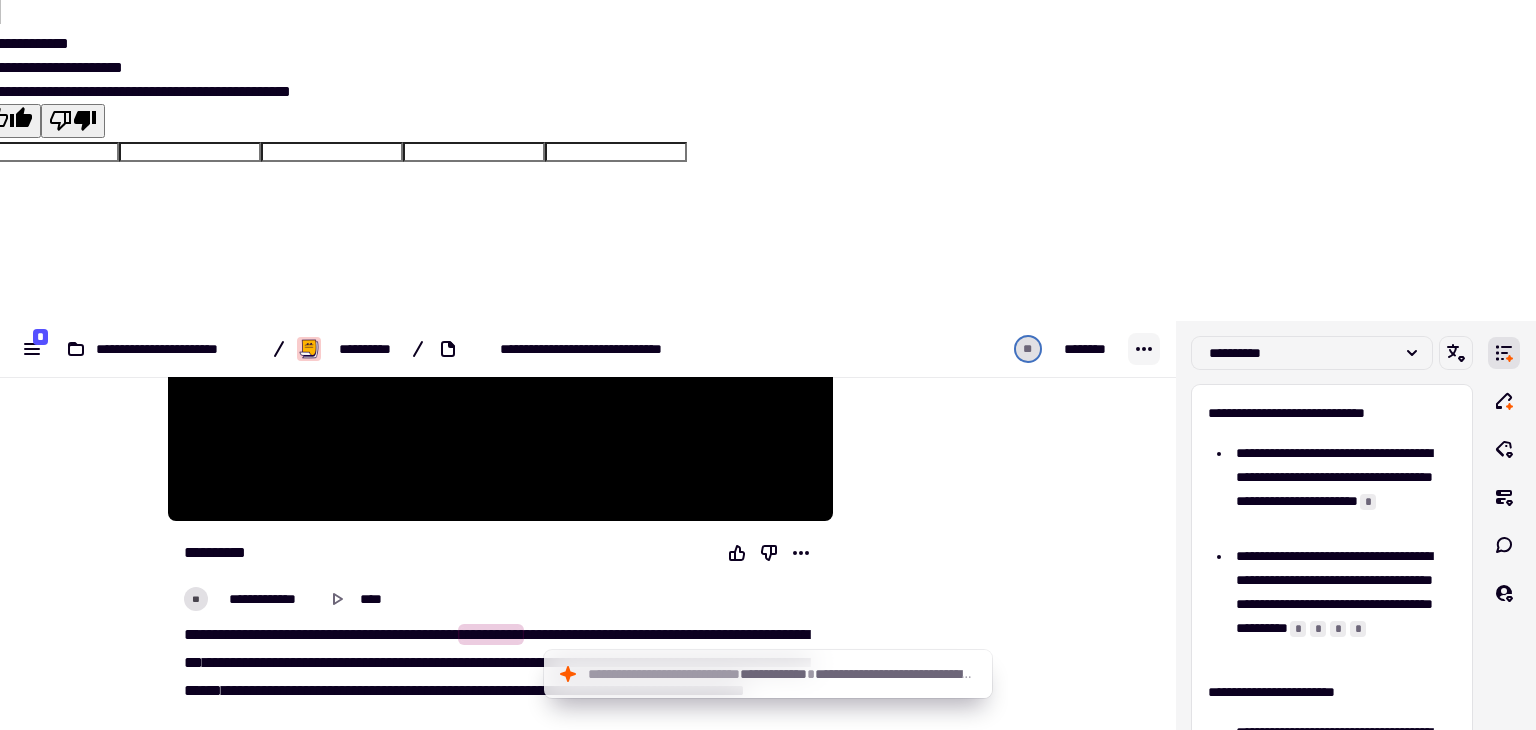 click 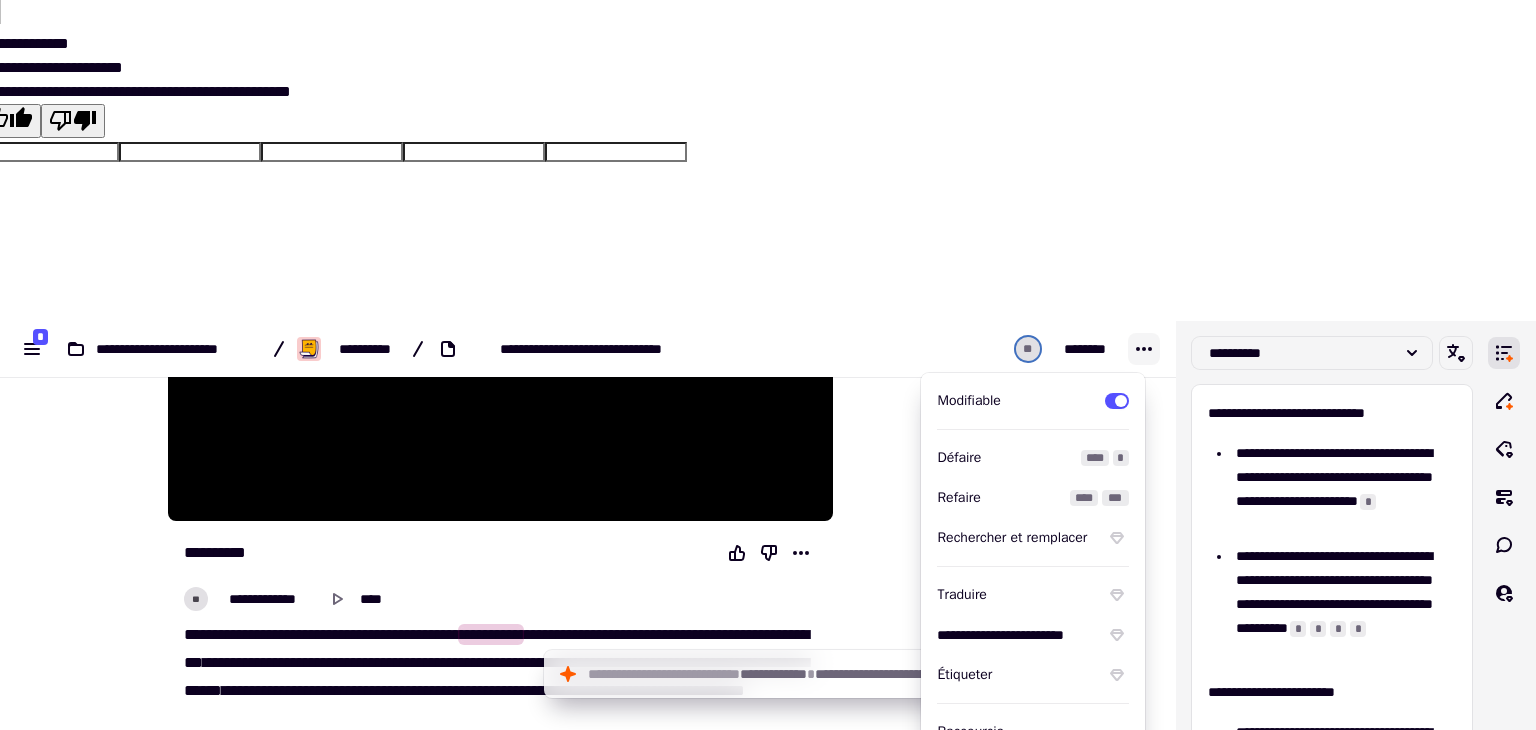 click 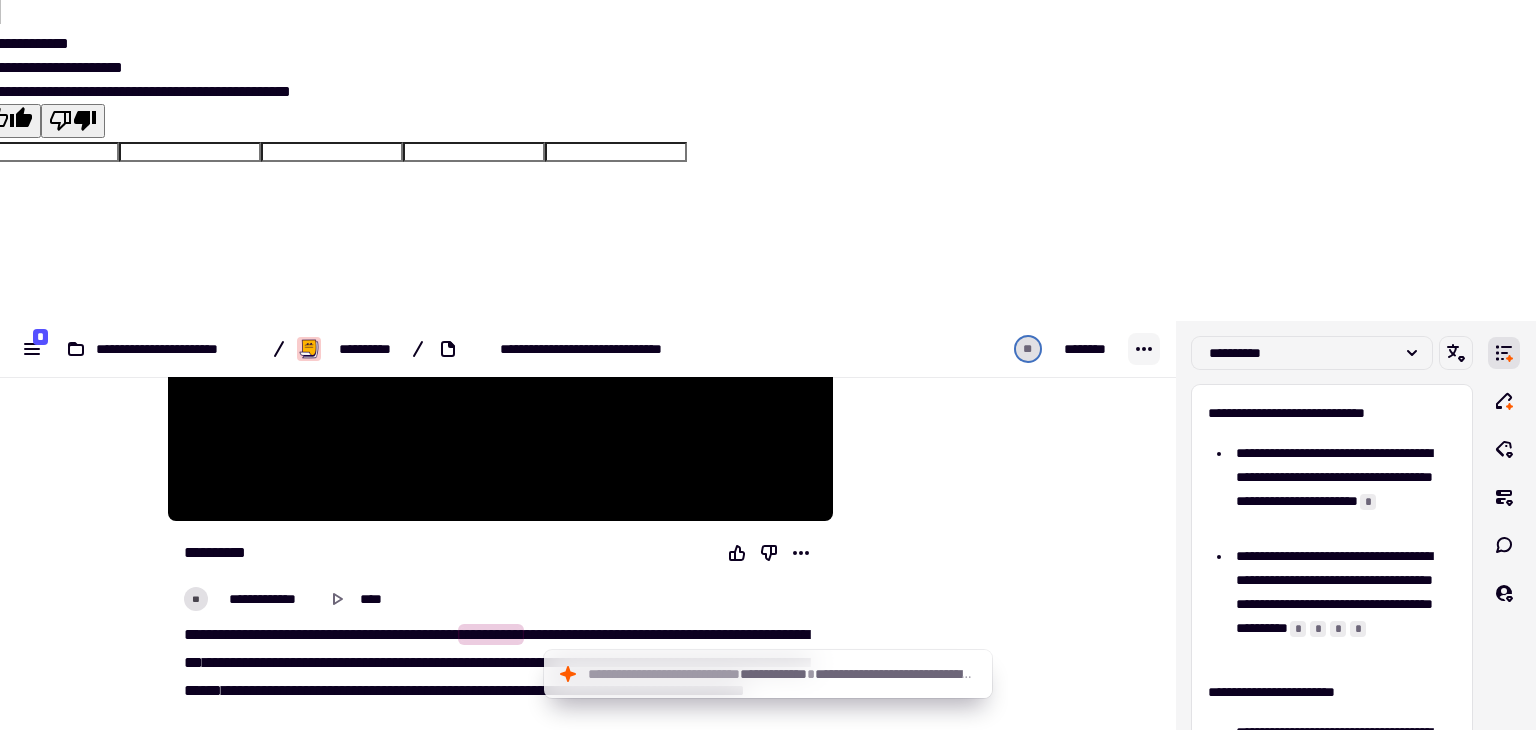 click 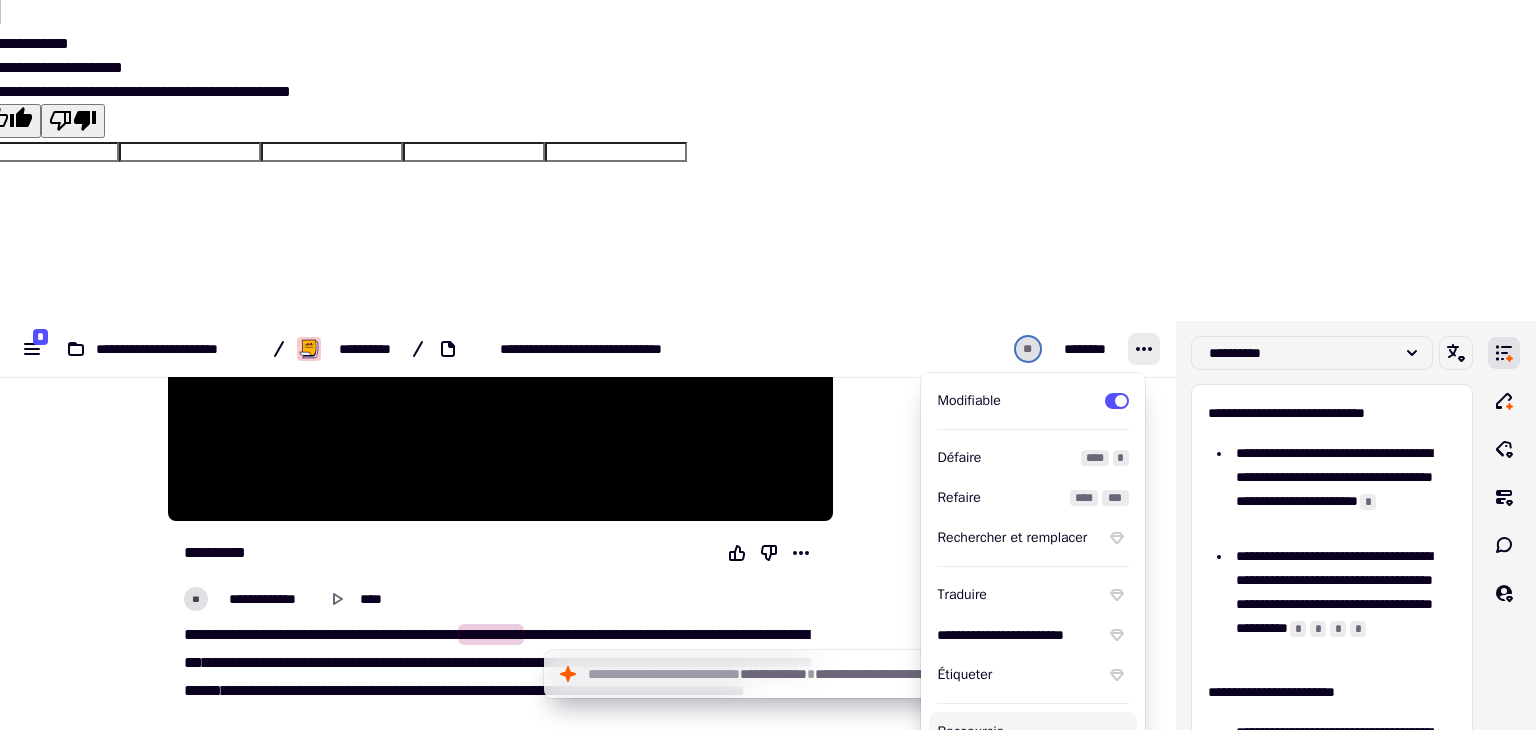click at bounding box center (934, 755) 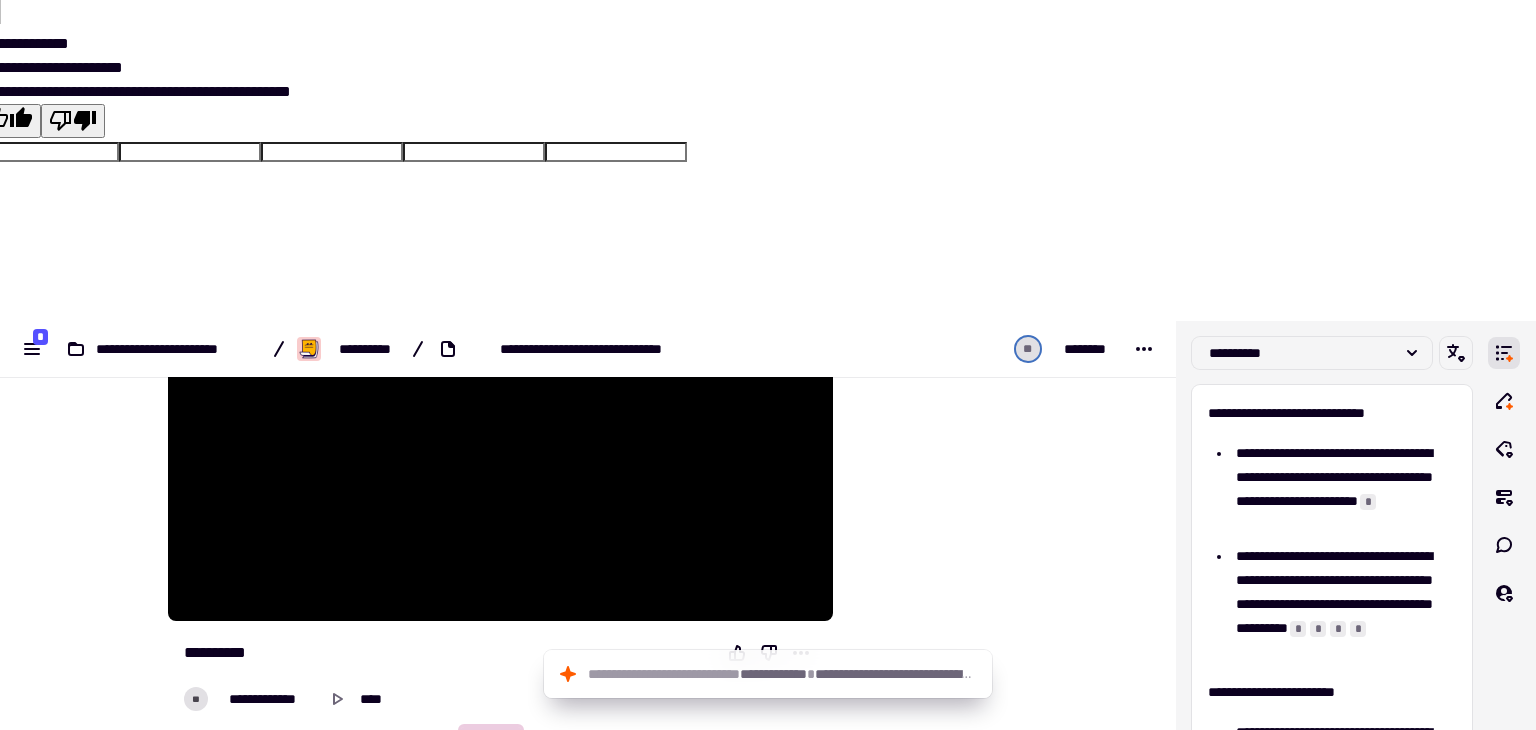 scroll, scrollTop: 0, scrollLeft: 0, axis: both 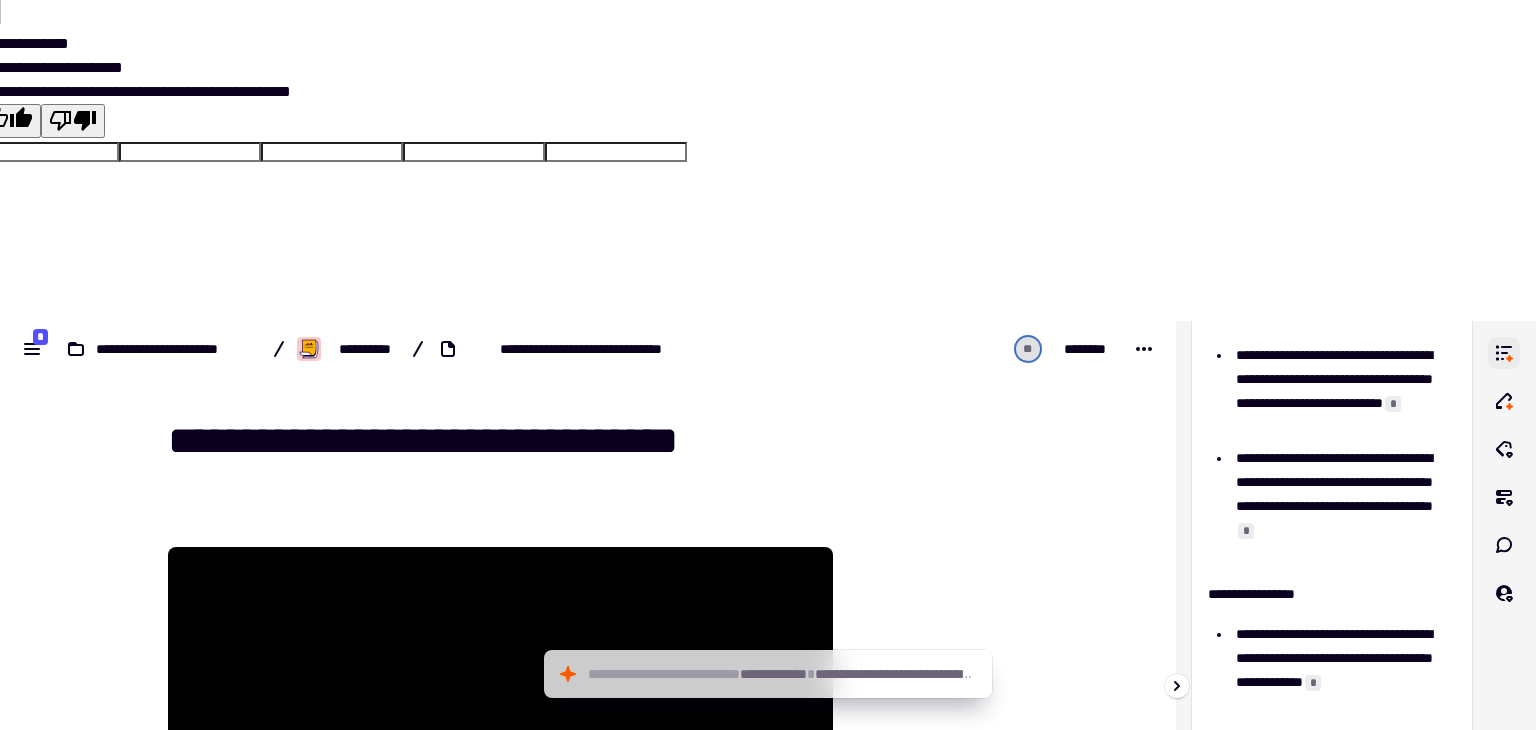 click 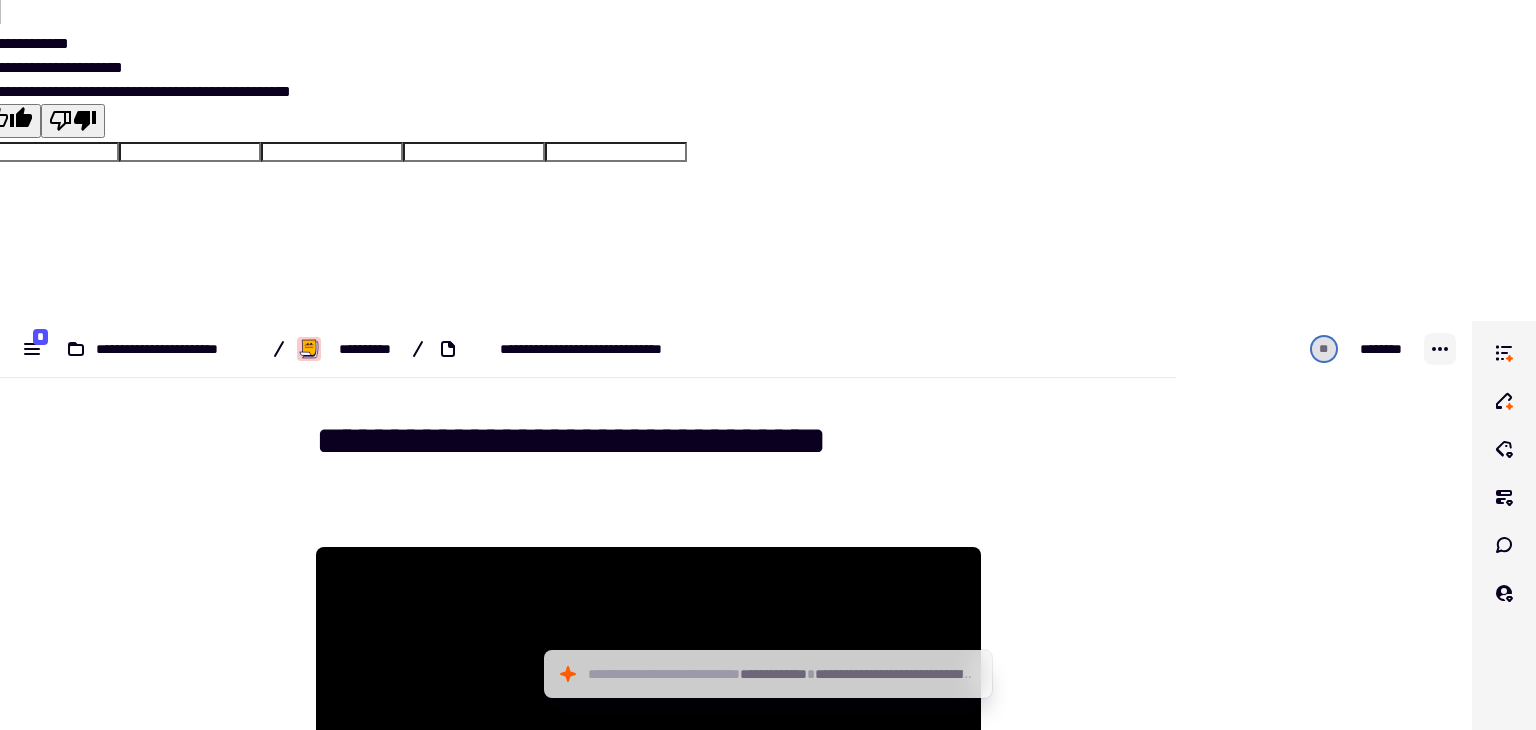 click 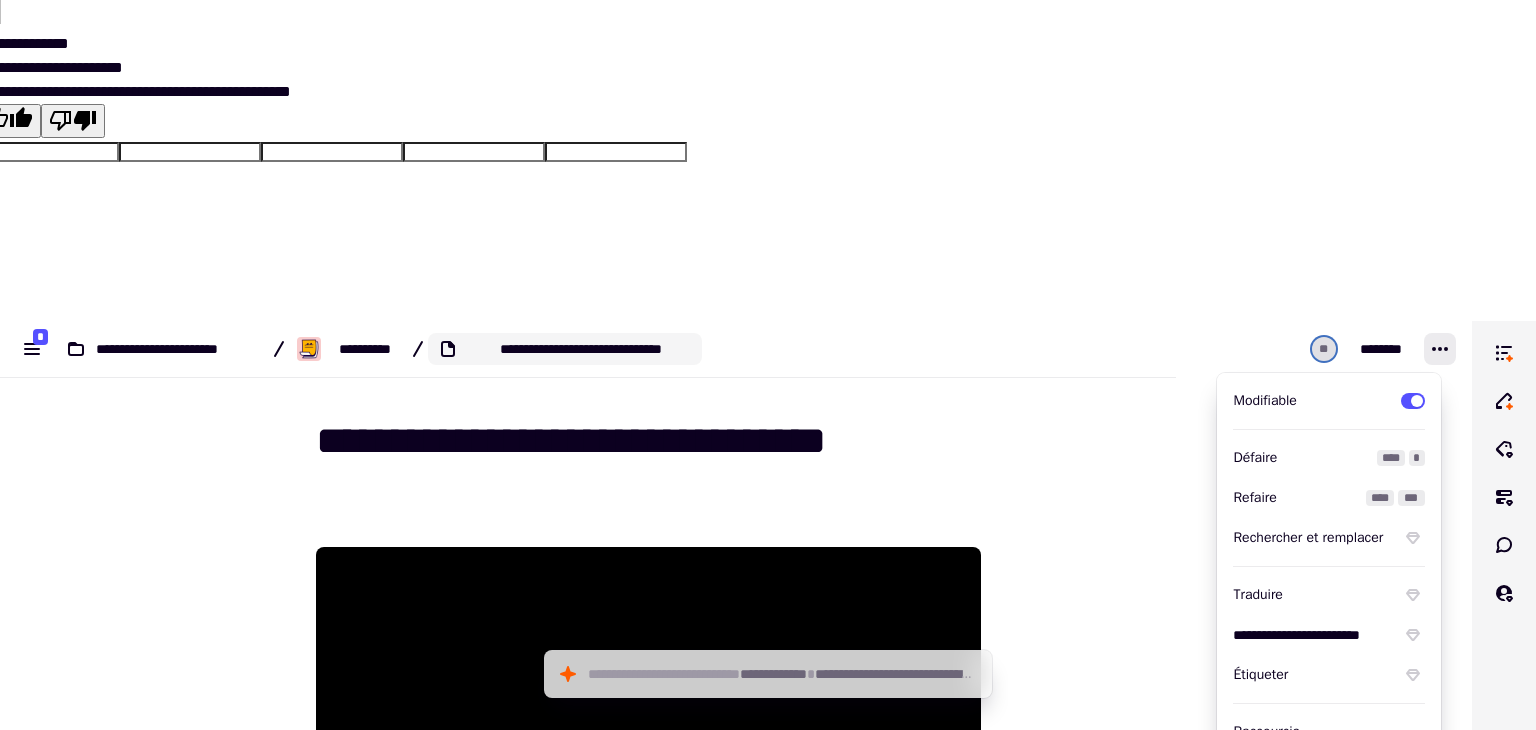 click on "**********" 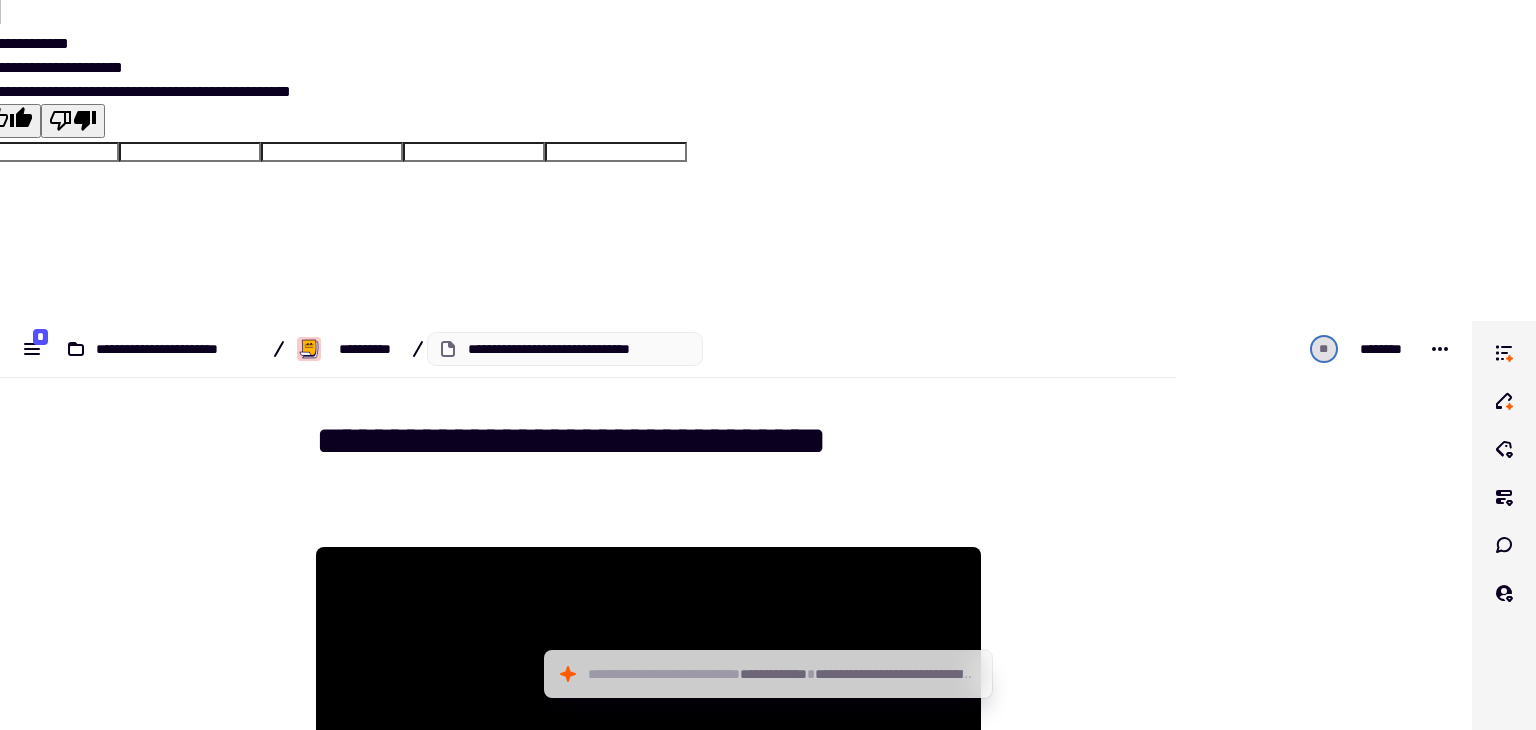 click on "**********" at bounding box center (736, 1146) 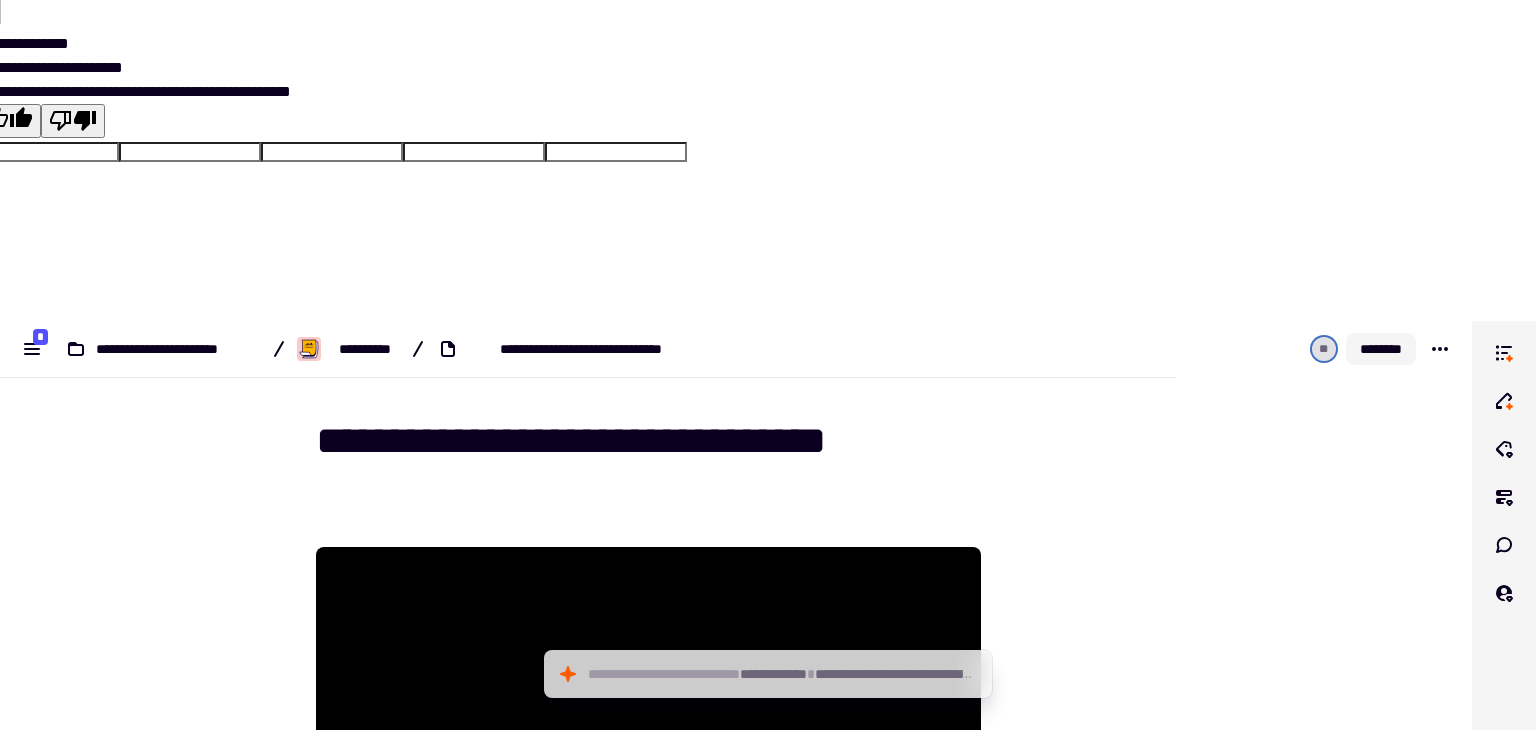 click on "********" 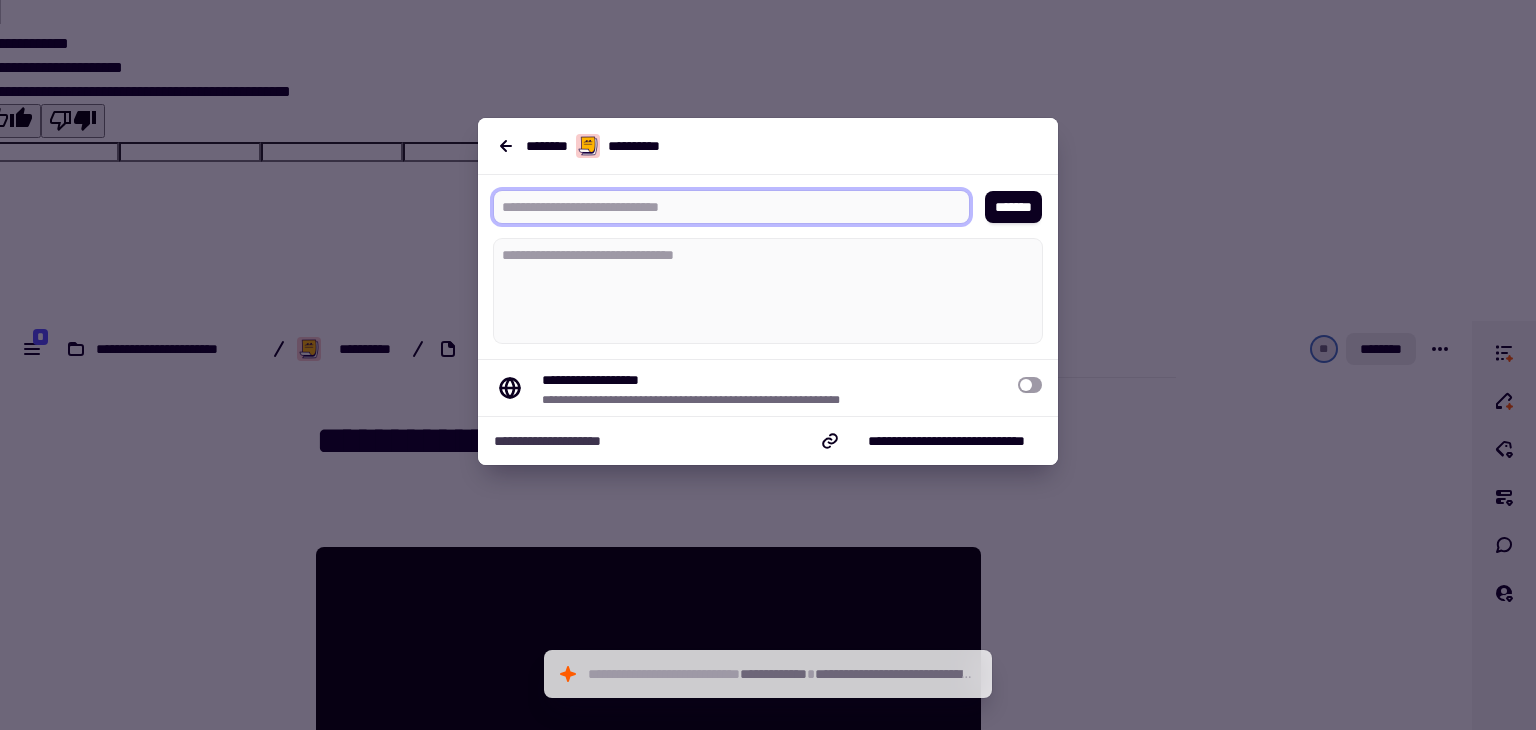 click at bounding box center (723, 207) 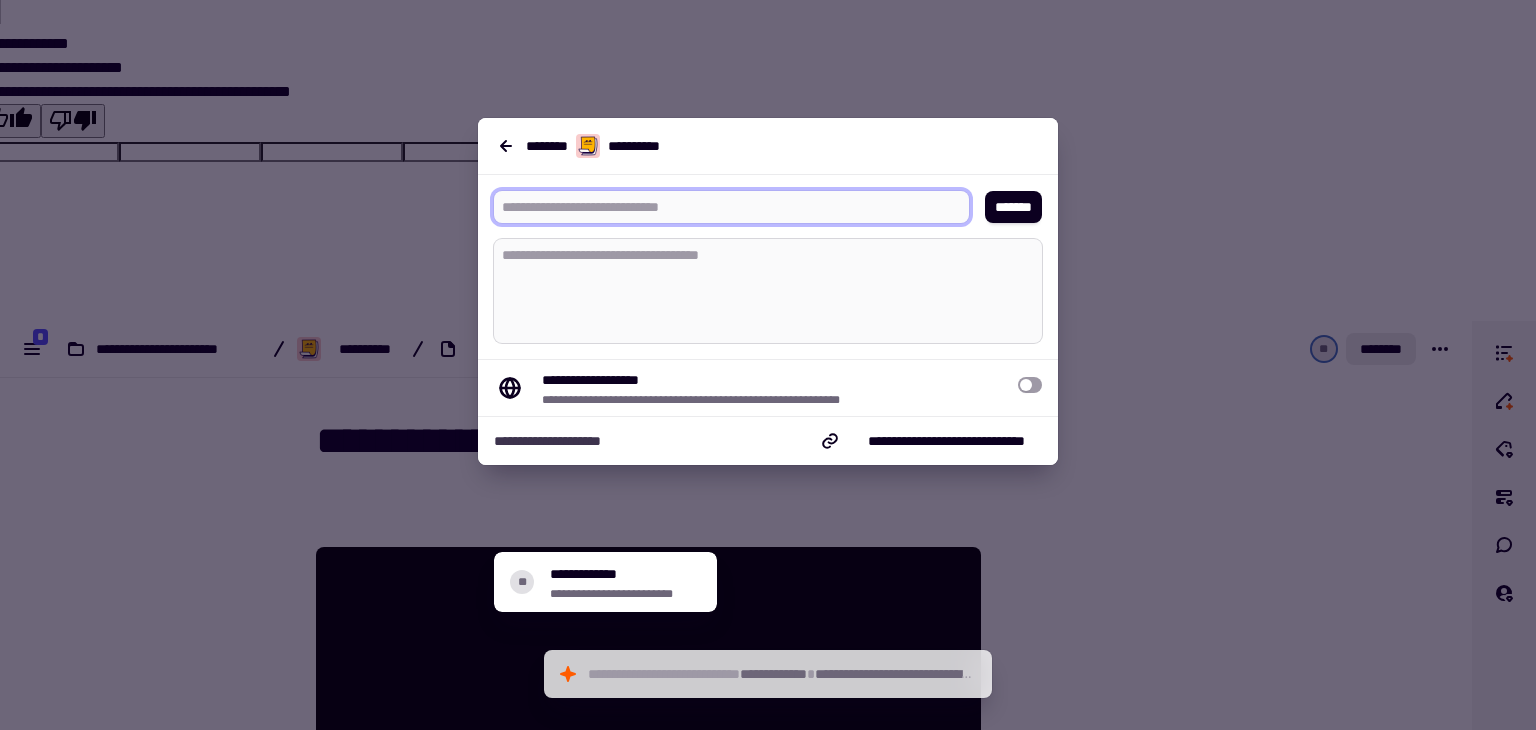 click at bounding box center [768, 291] 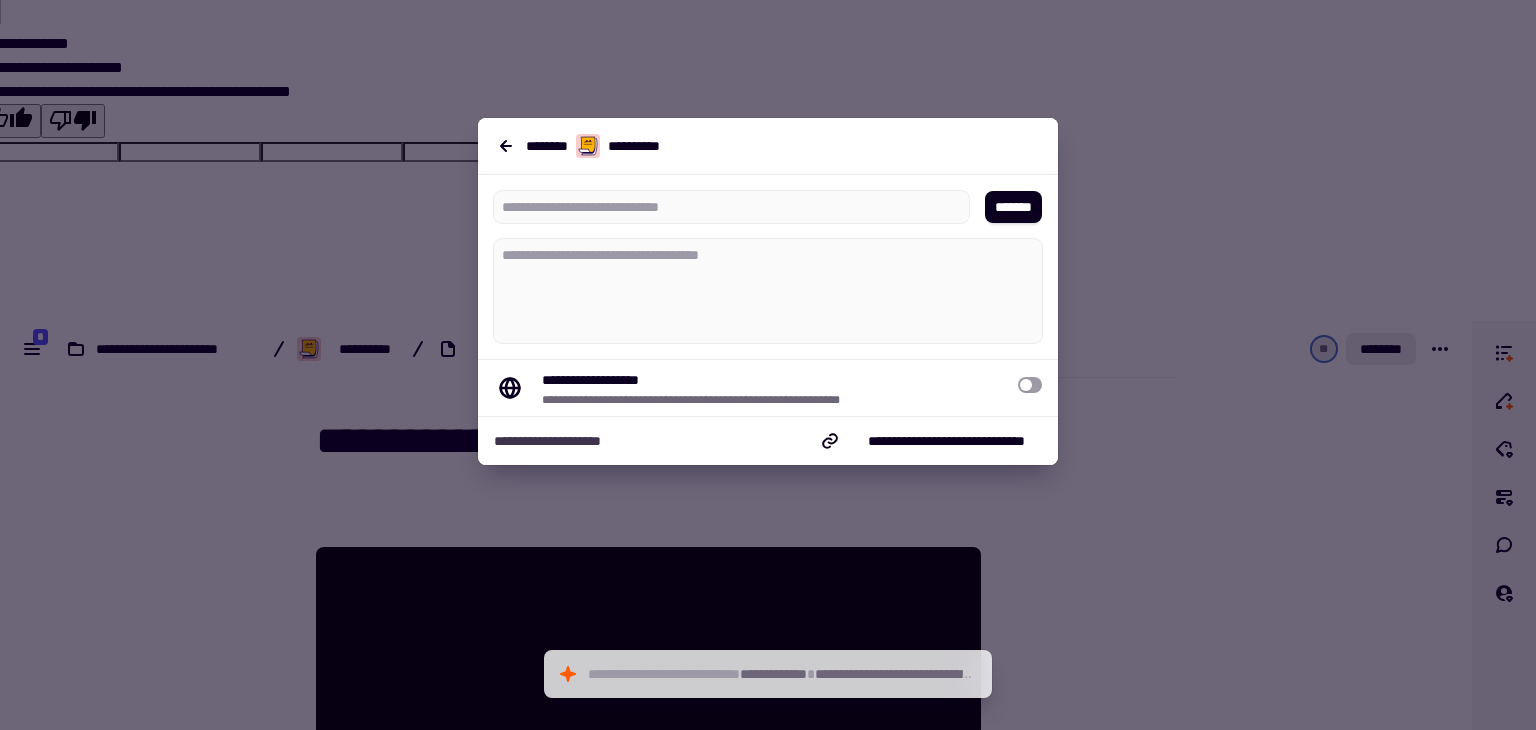 type on "*" 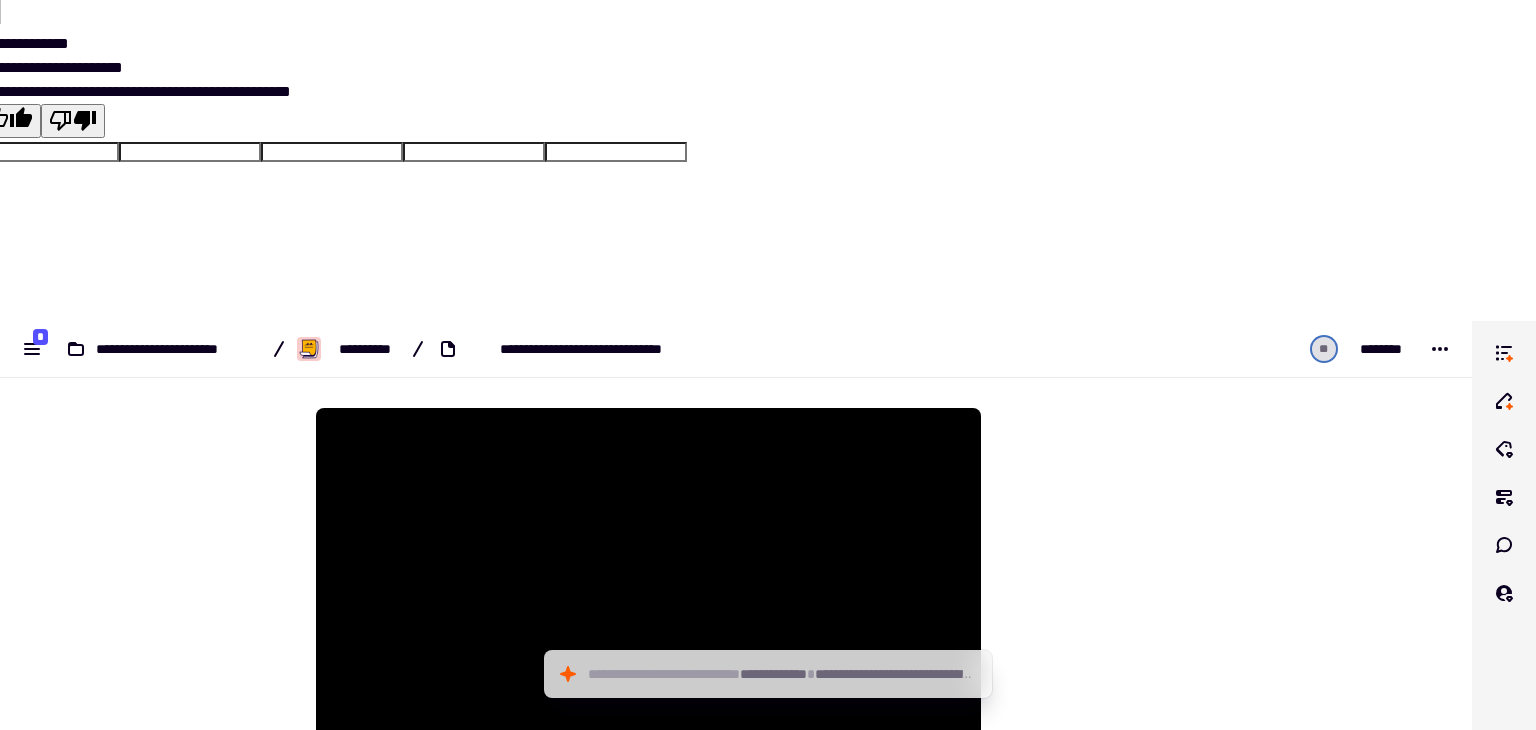 scroll, scrollTop: 400, scrollLeft: 0, axis: vertical 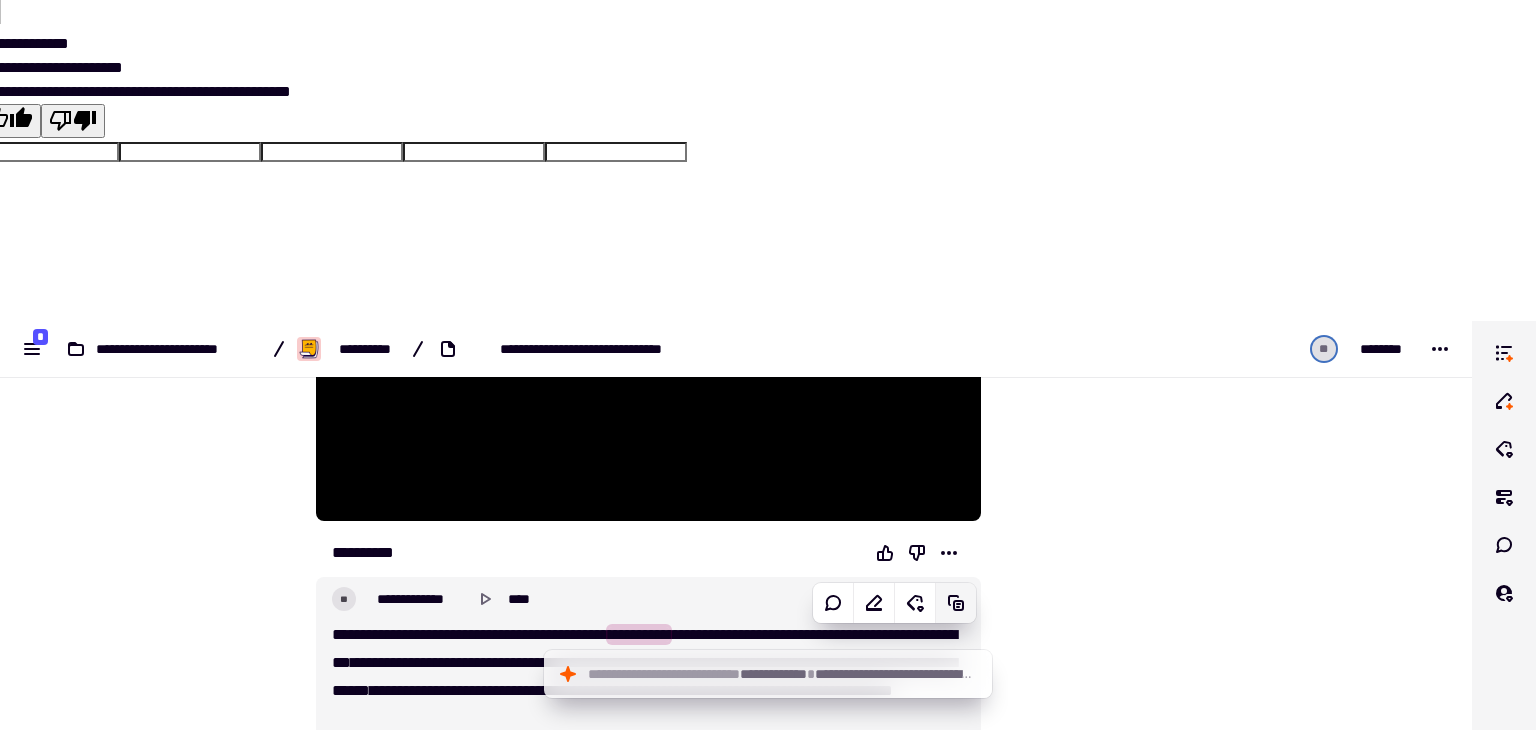 click 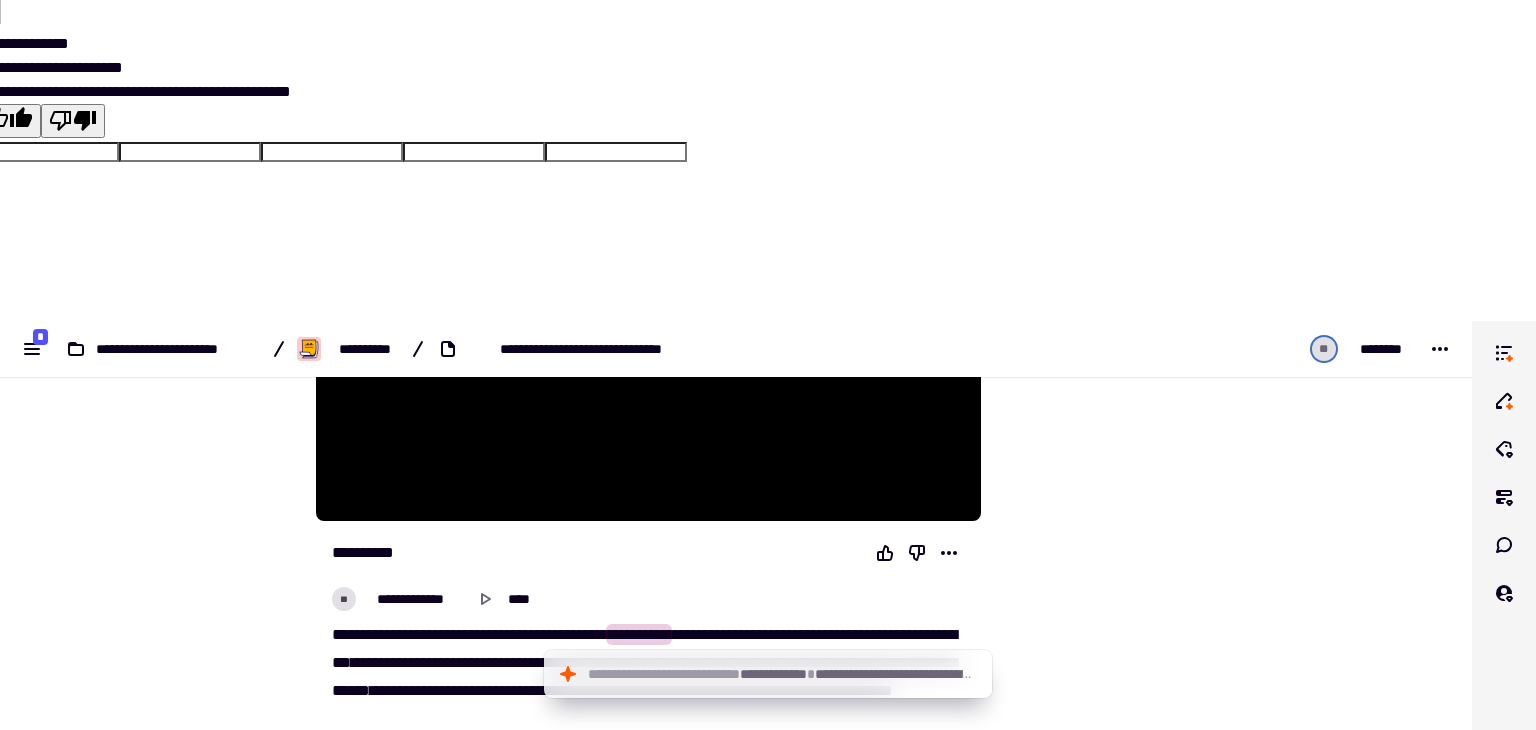 click 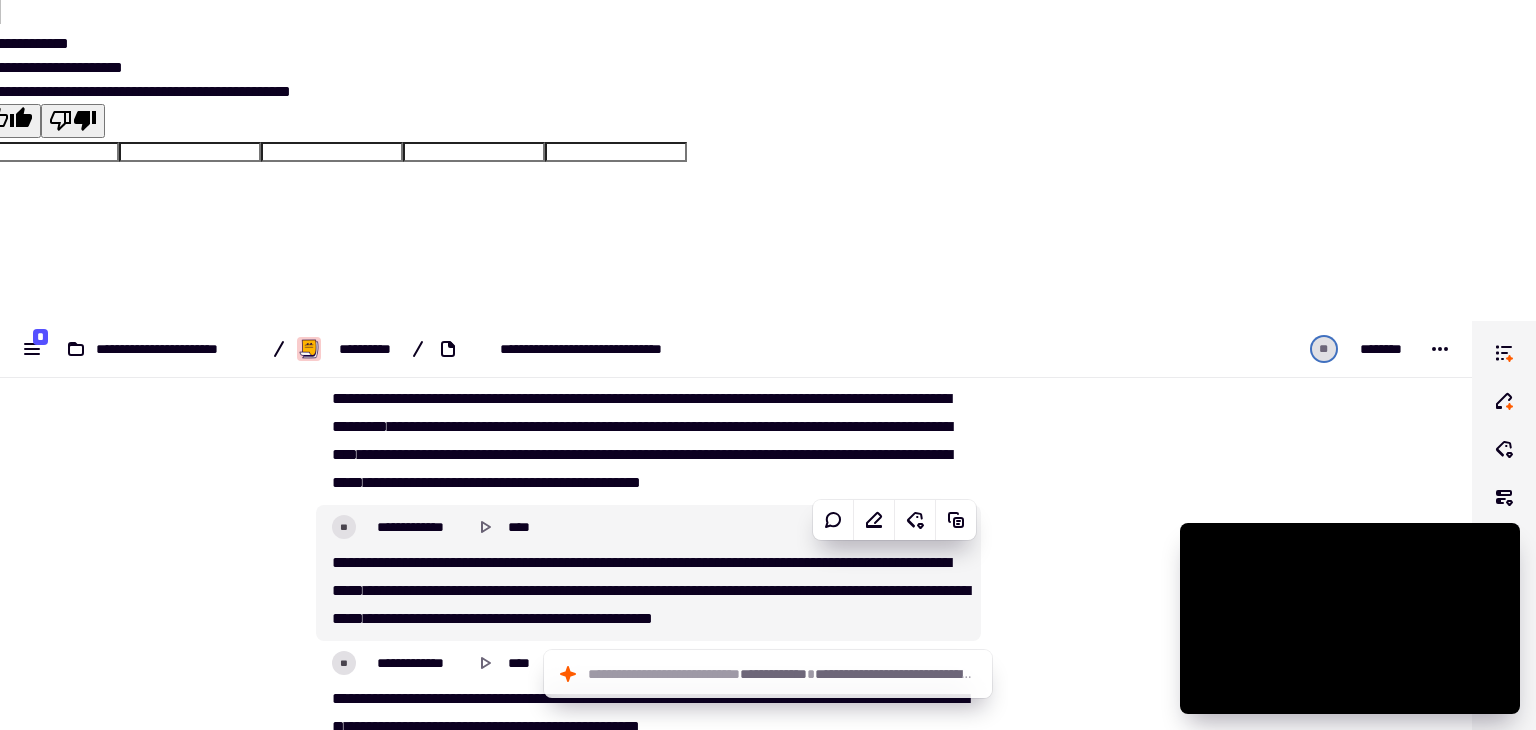 scroll, scrollTop: 700, scrollLeft: 0, axis: vertical 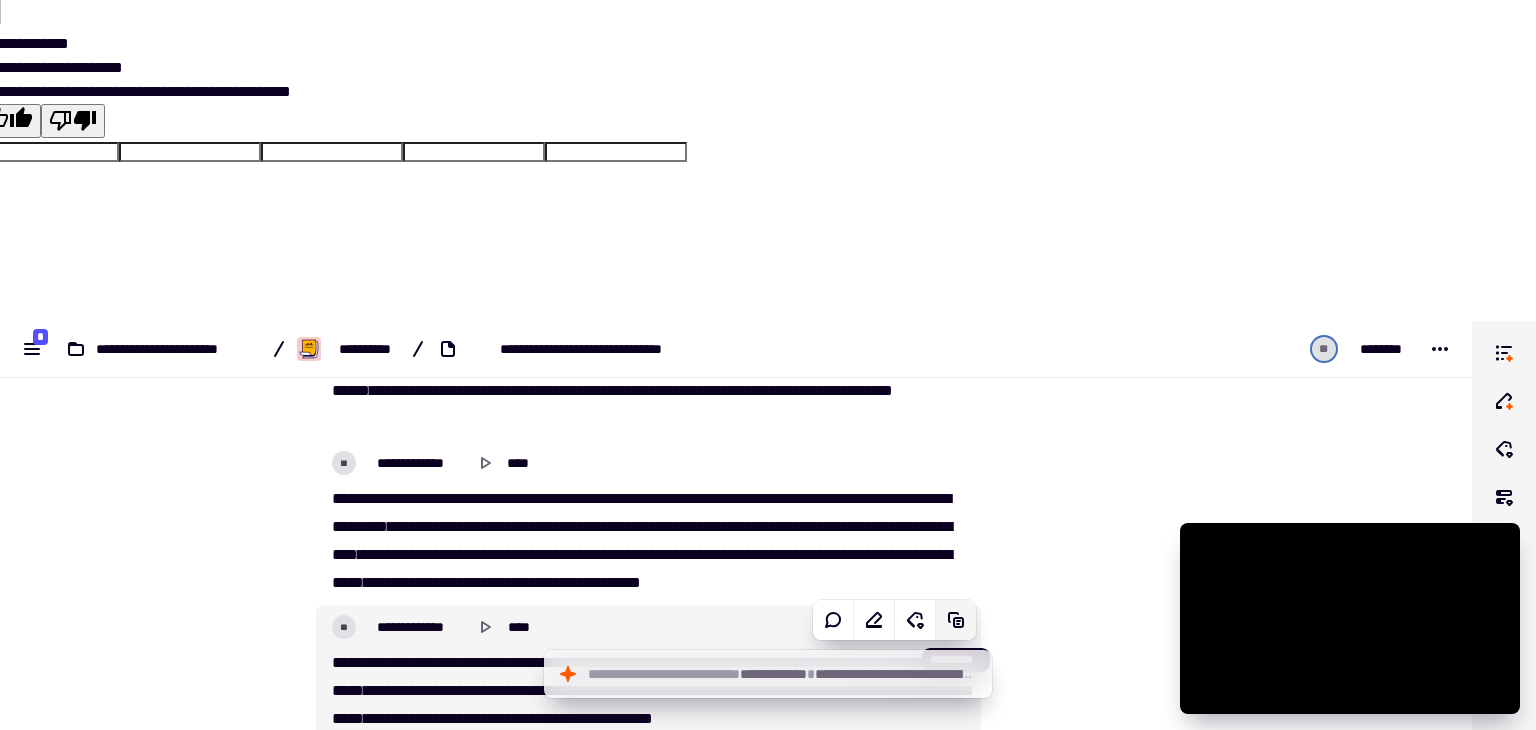 click 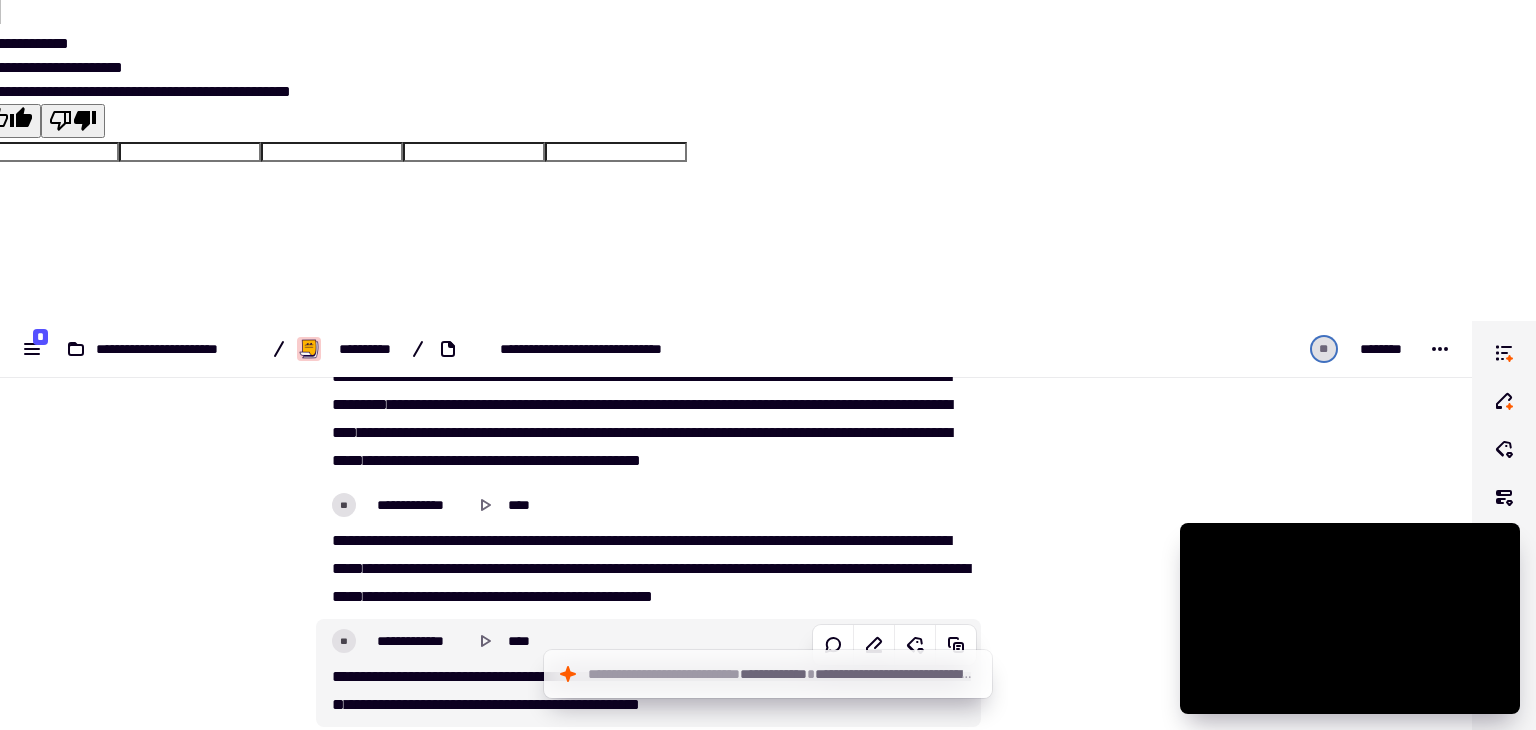 scroll, scrollTop: 863, scrollLeft: 0, axis: vertical 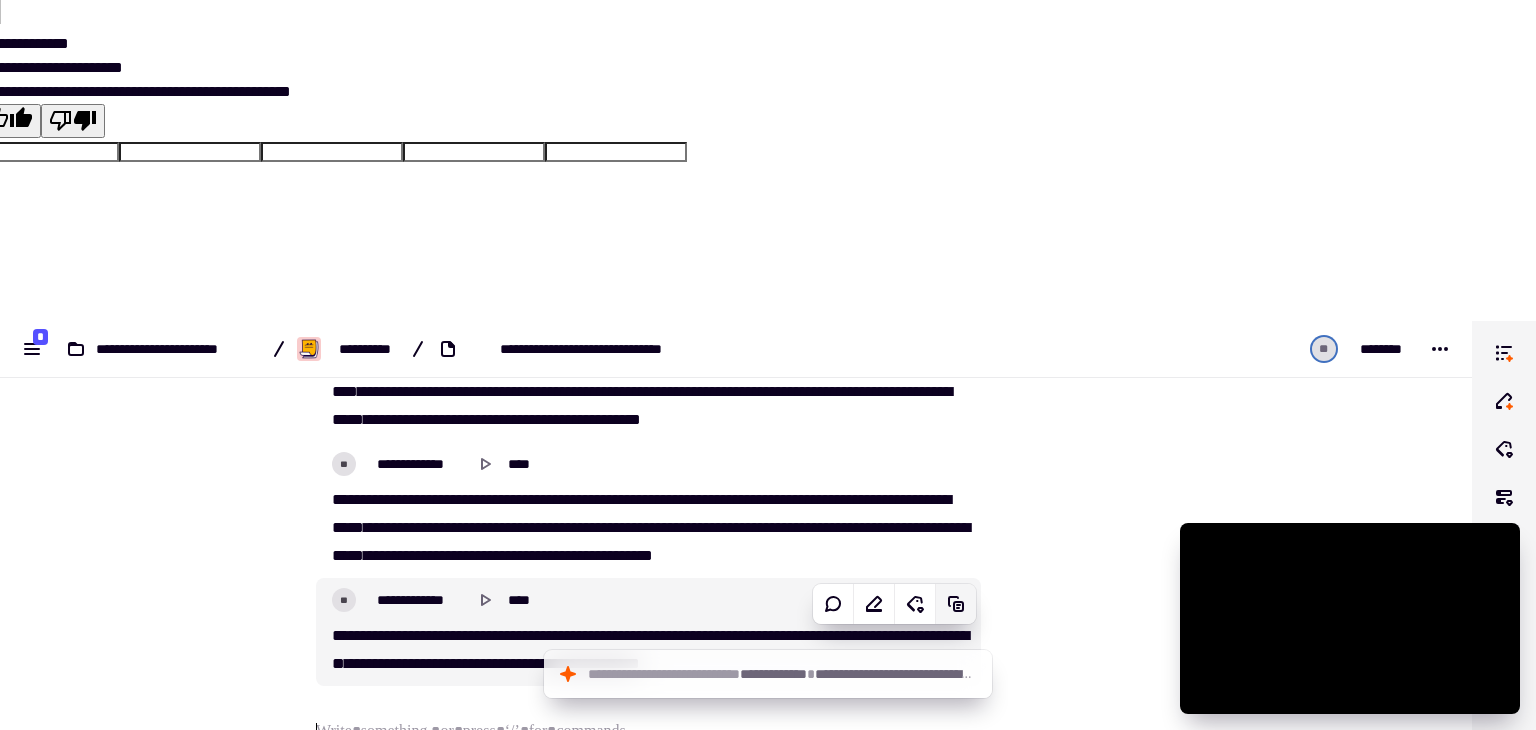 click 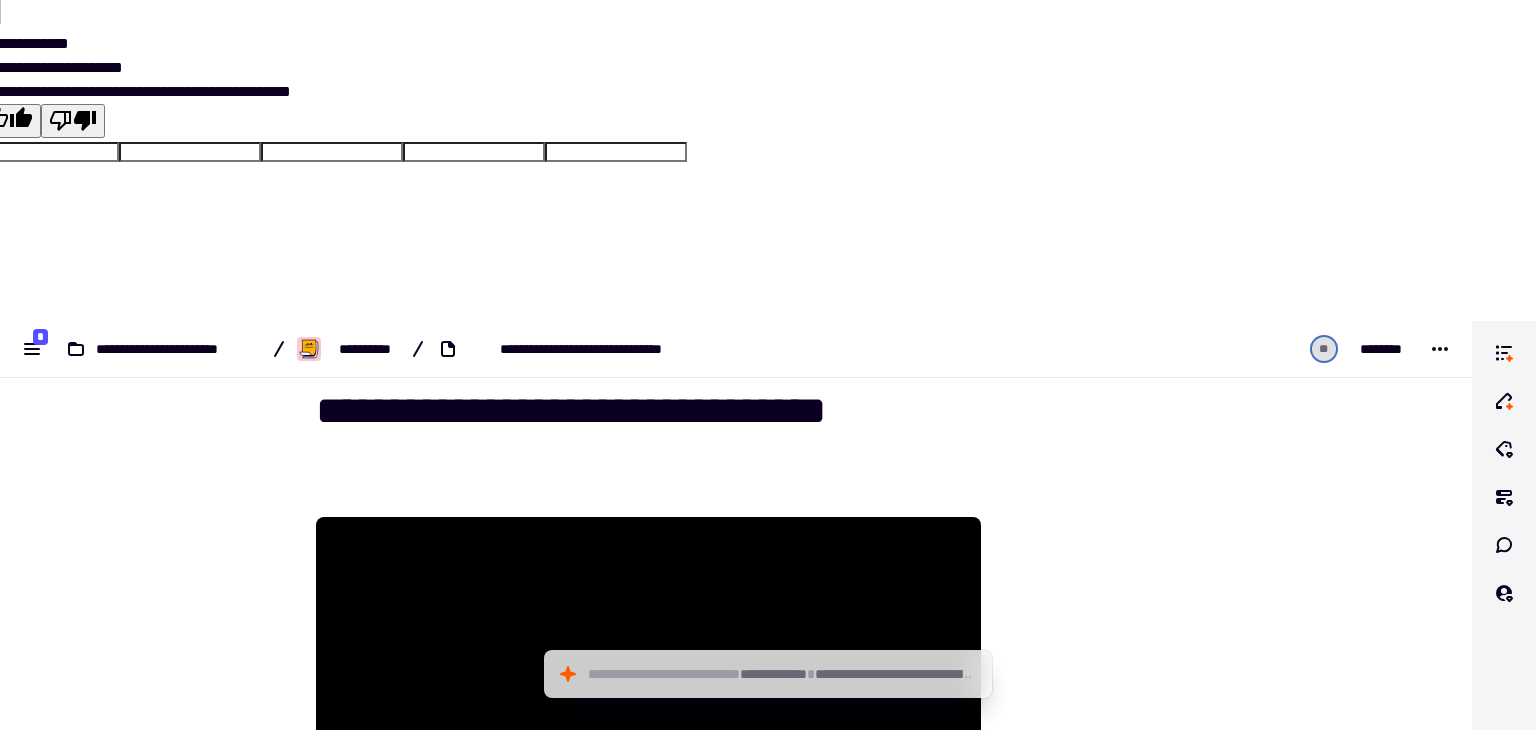 scroll, scrollTop: 0, scrollLeft: 0, axis: both 